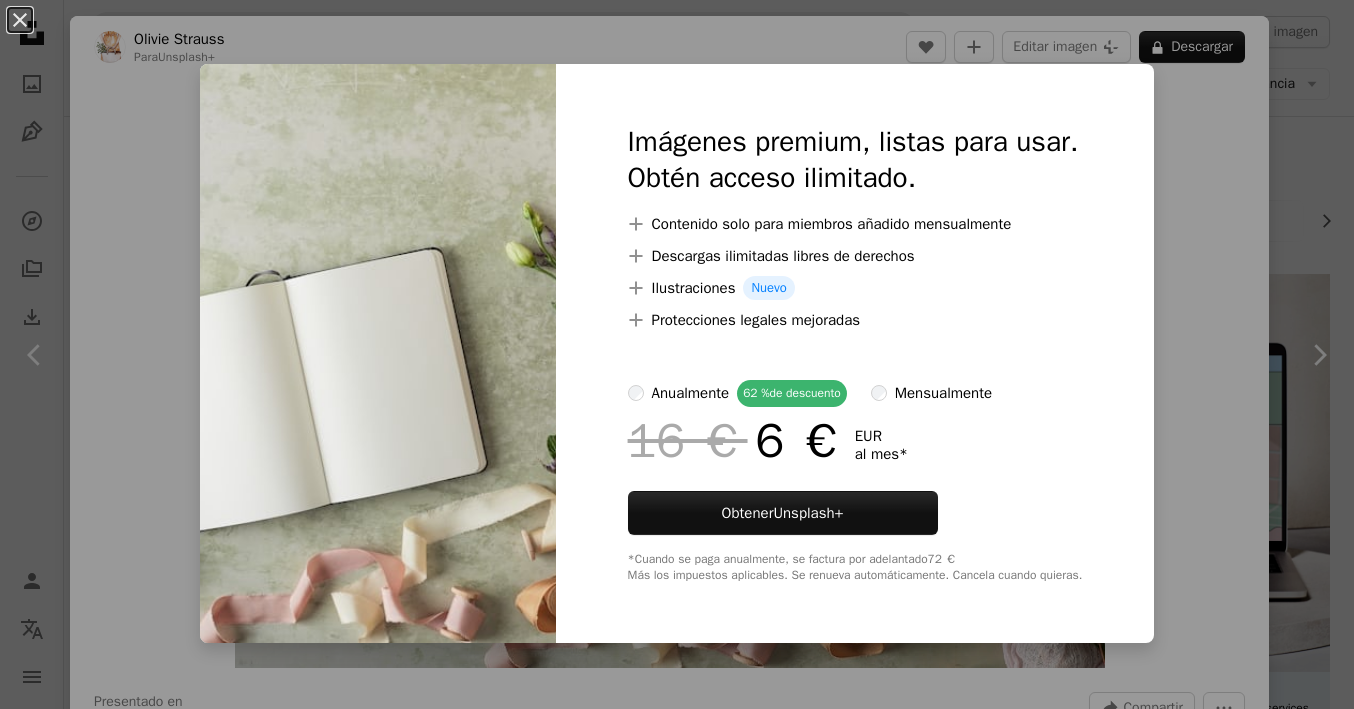 scroll, scrollTop: 26528, scrollLeft: 0, axis: vertical 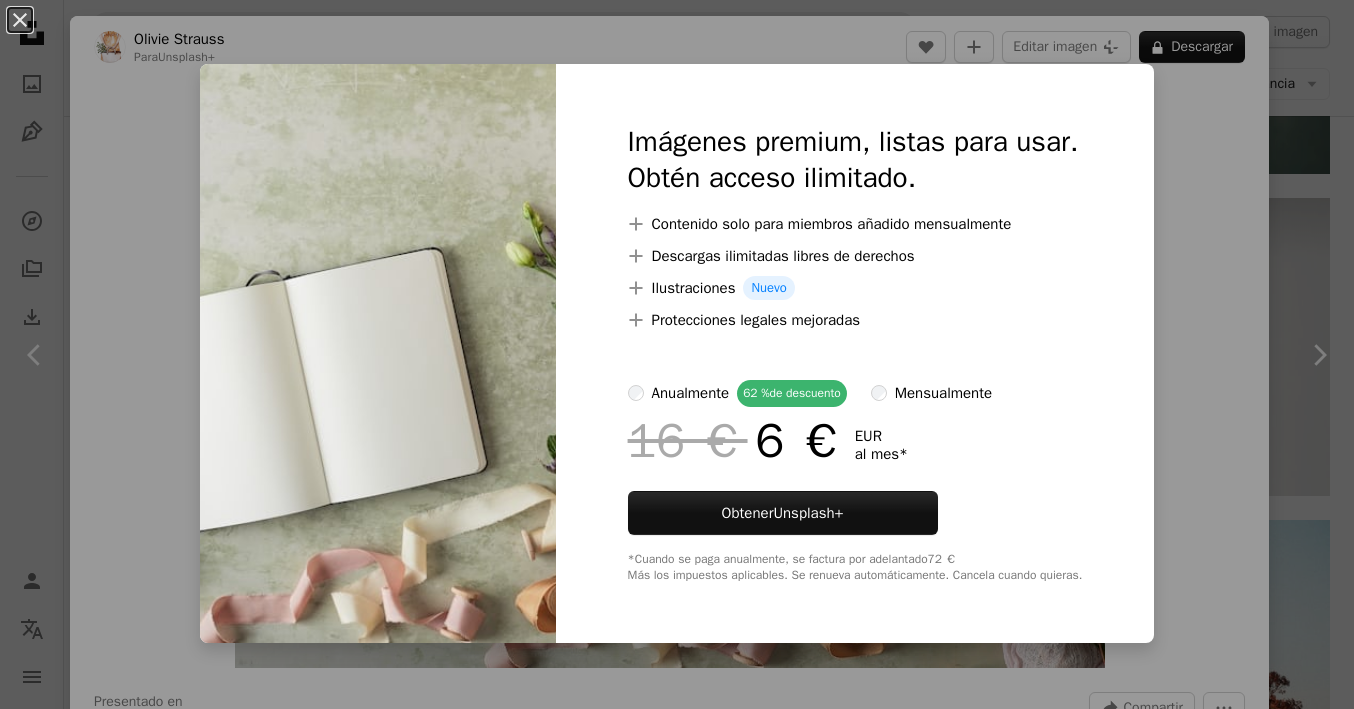 click on "An X shape Imágenes premium, listas para usar. Obtén acceso ilimitado. A plus sign Contenido solo para miembros añadido mensualmente A plus sign Descargas ilimitadas libres de derechos A plus sign Ilustraciones  Nuevo A plus sign Protecciones legales mejoradas anualmente 62 %  de descuento mensualmente 16 €   6 € EUR al mes * Obtener  Unsplash+ *Cuando se paga anualmente, se factura por adelantado  72 € Más los impuestos aplicables. Se renueva automáticamente. Cancela cuando quieras." at bounding box center [677, 354] 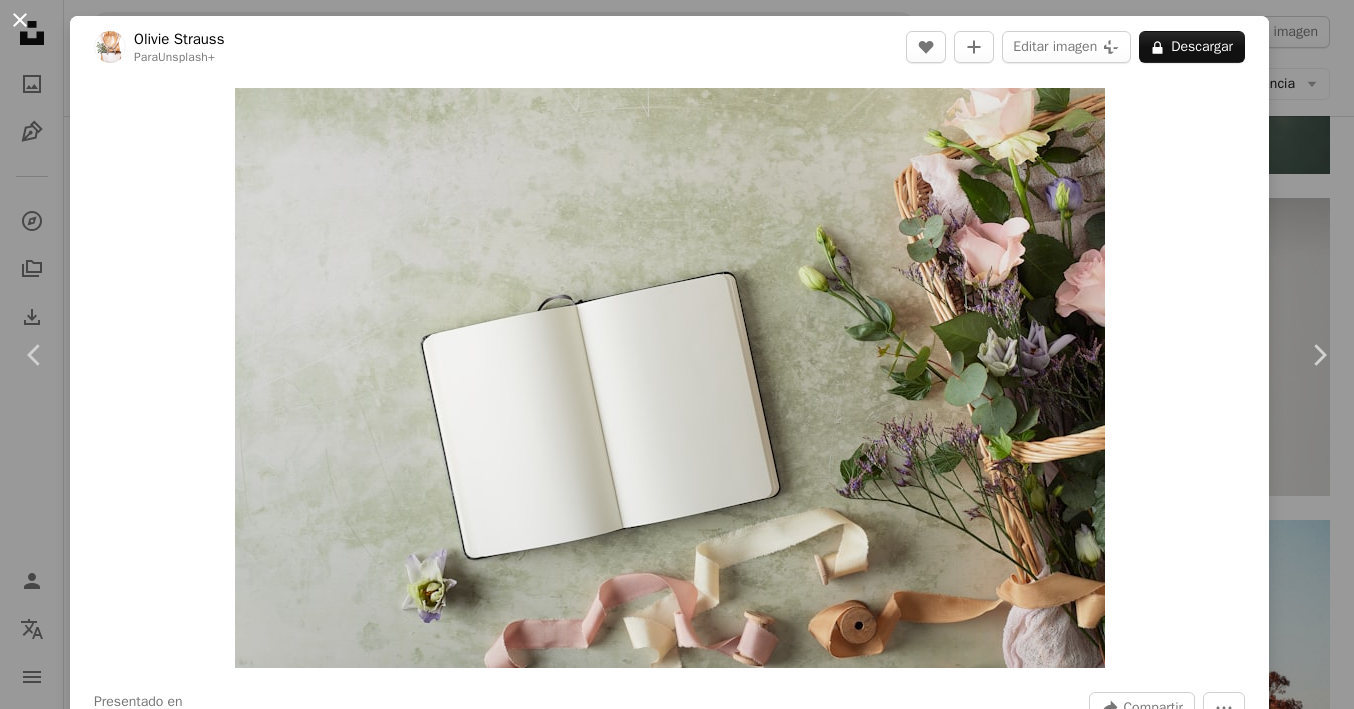 click on "An X shape" at bounding box center (20, 20) 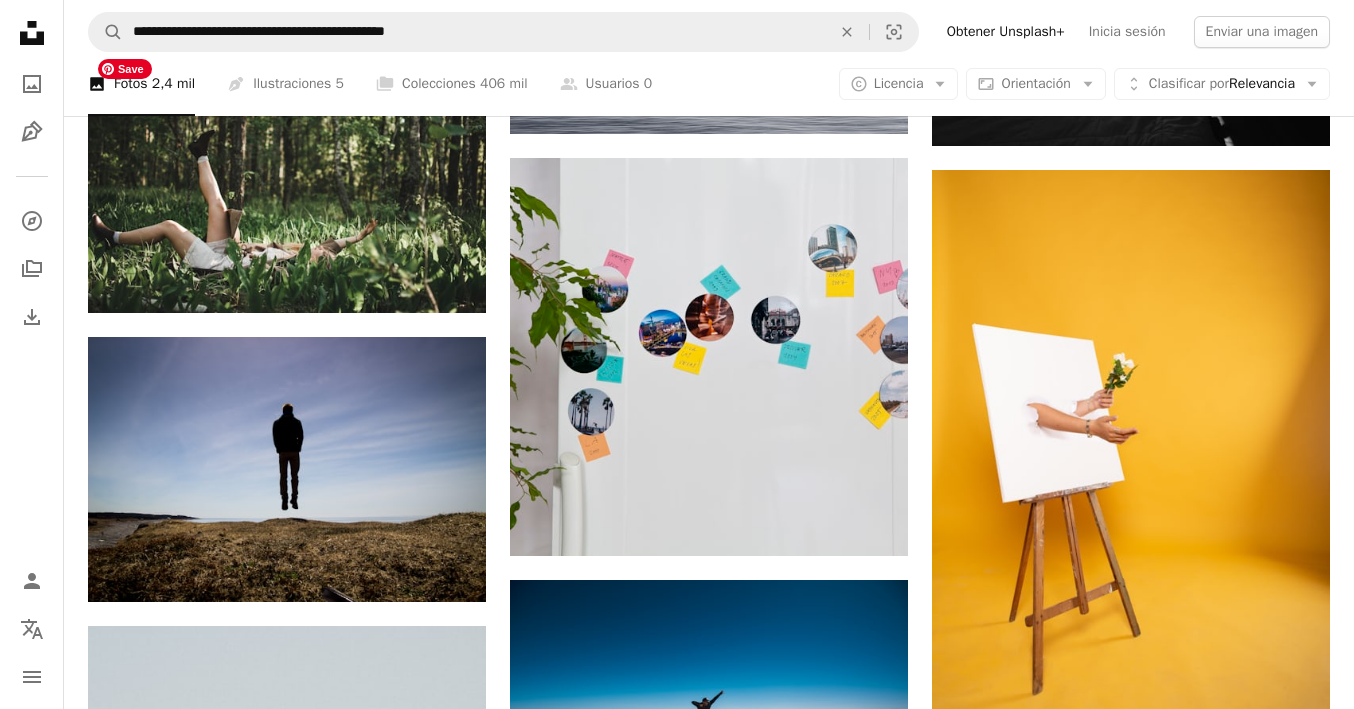 scroll, scrollTop: 28702, scrollLeft: 0, axis: vertical 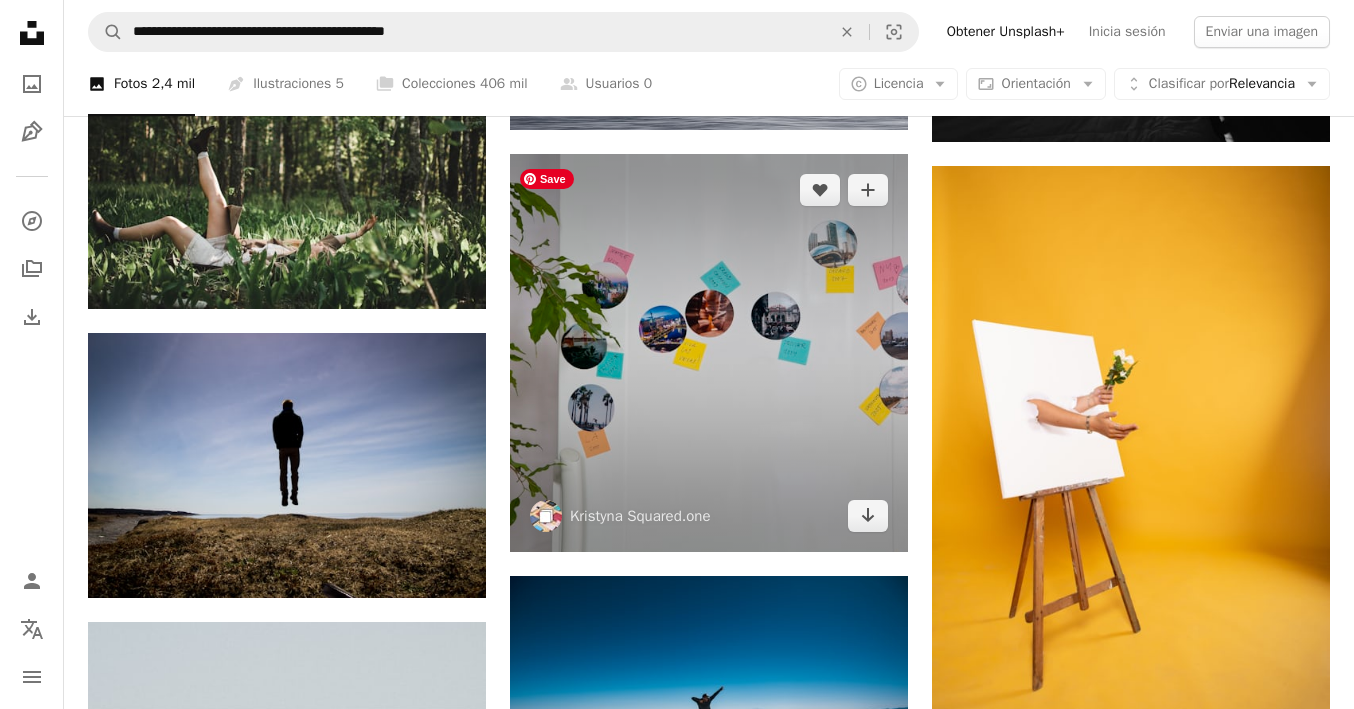 click at bounding box center [709, 353] 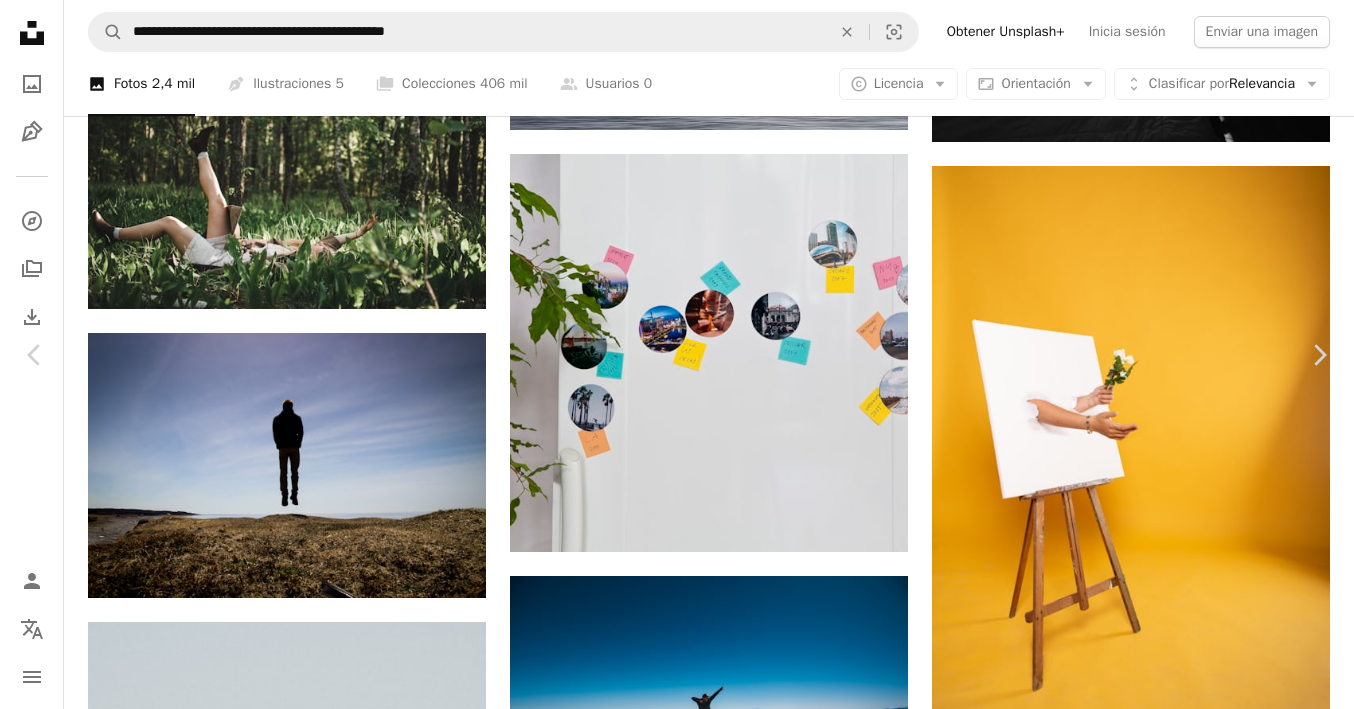 click on "Zoom in" at bounding box center (669, 5255) 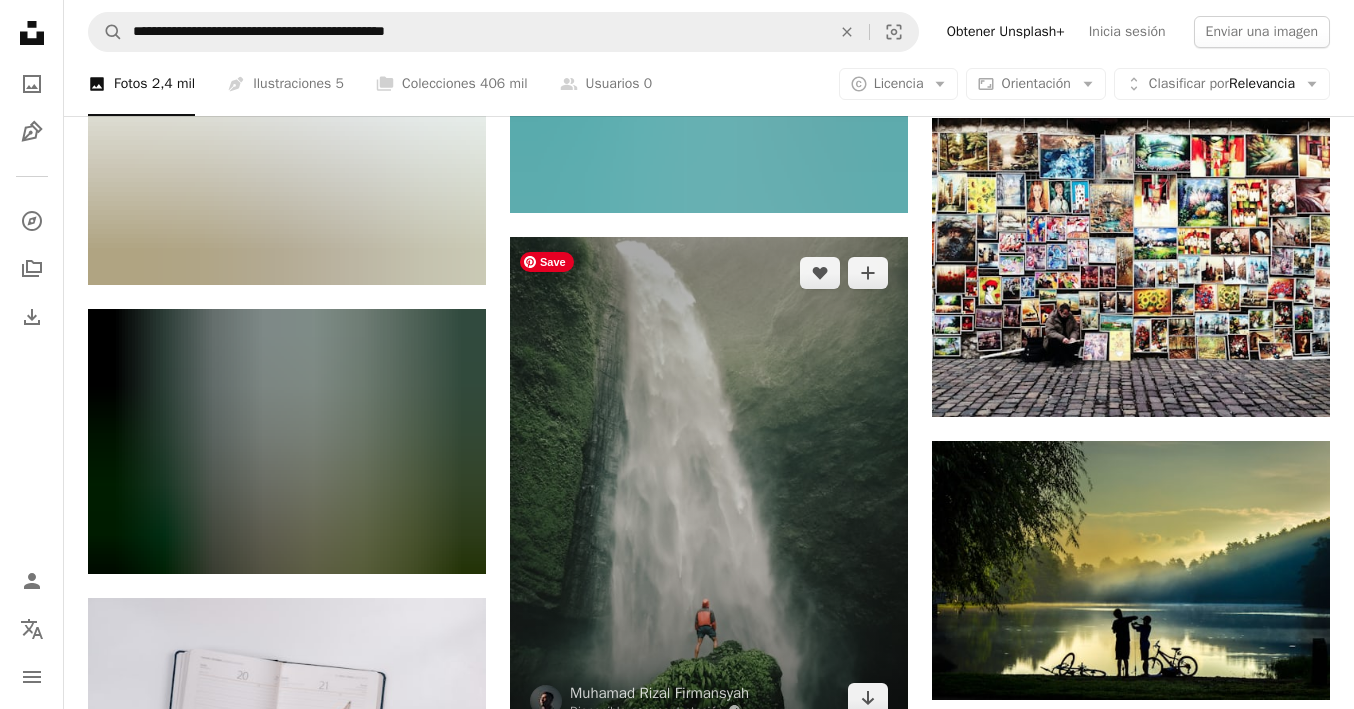 scroll, scrollTop: 30506, scrollLeft: 0, axis: vertical 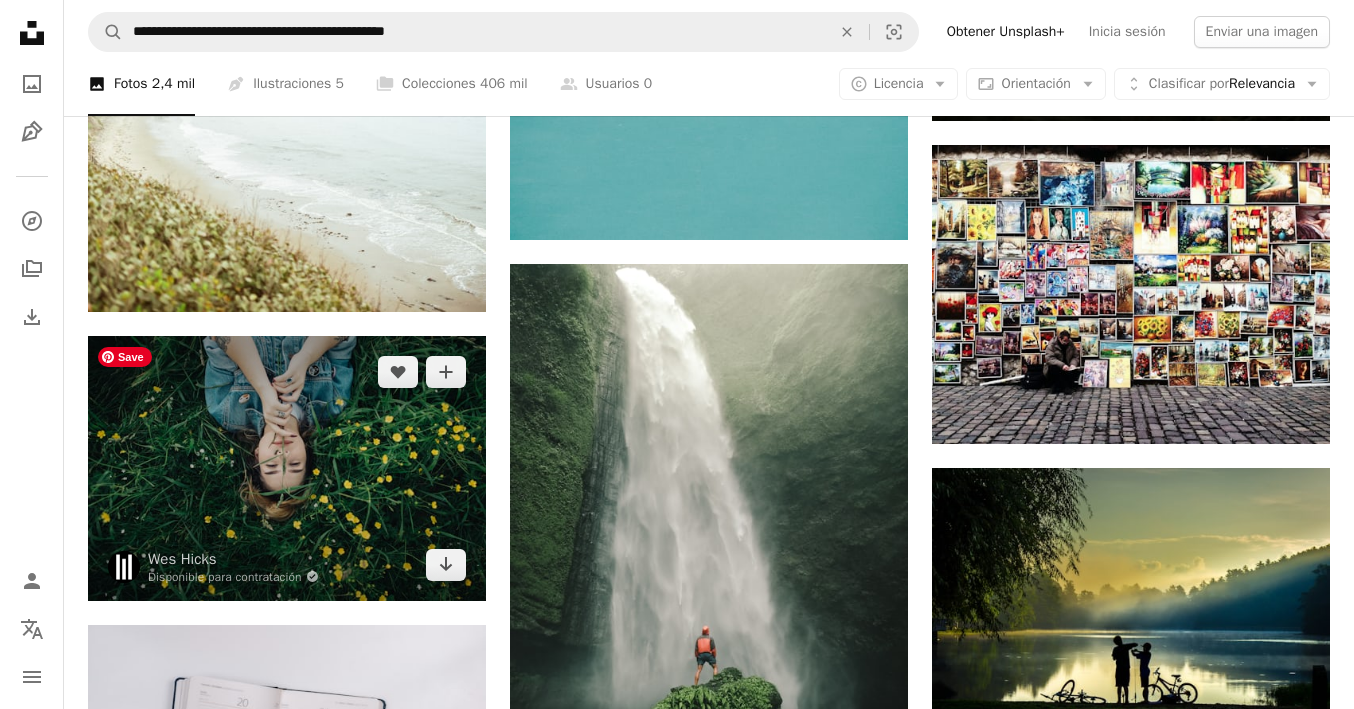 click at bounding box center (287, 468) 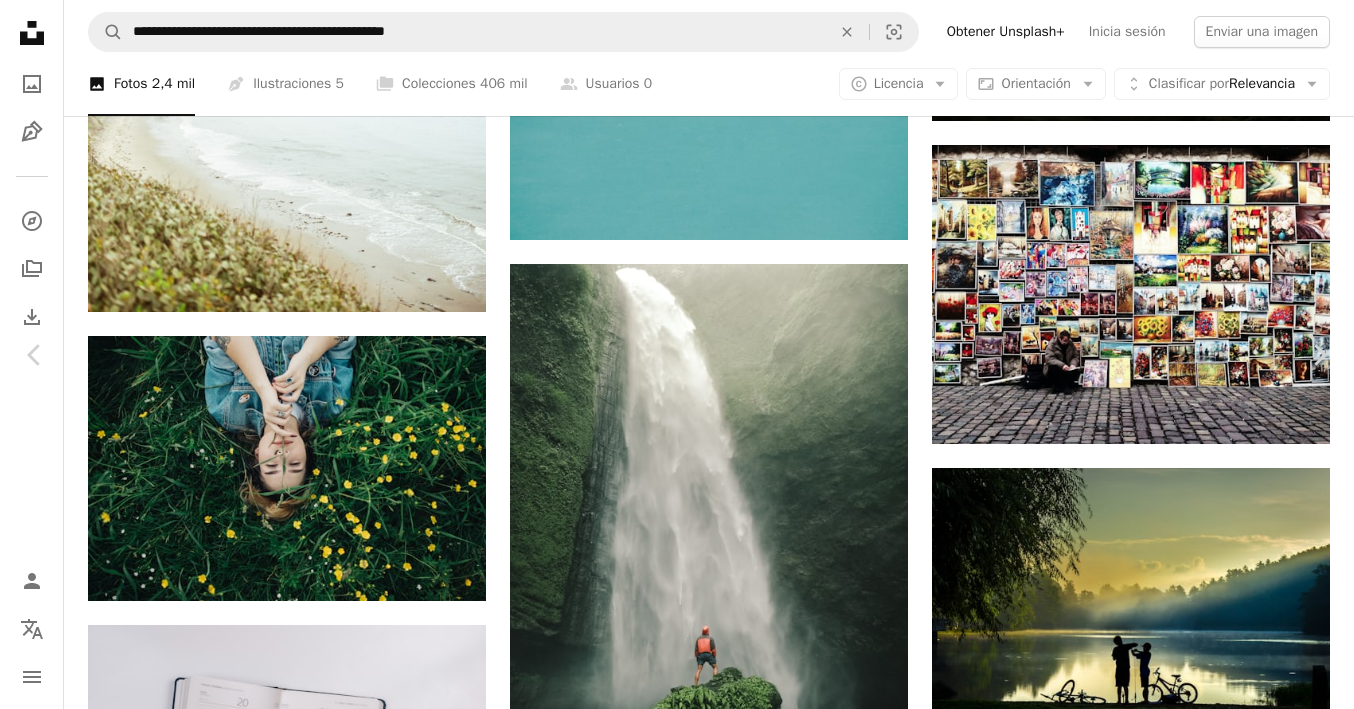 click on "Descargar gratis" at bounding box center [1148, 6094] 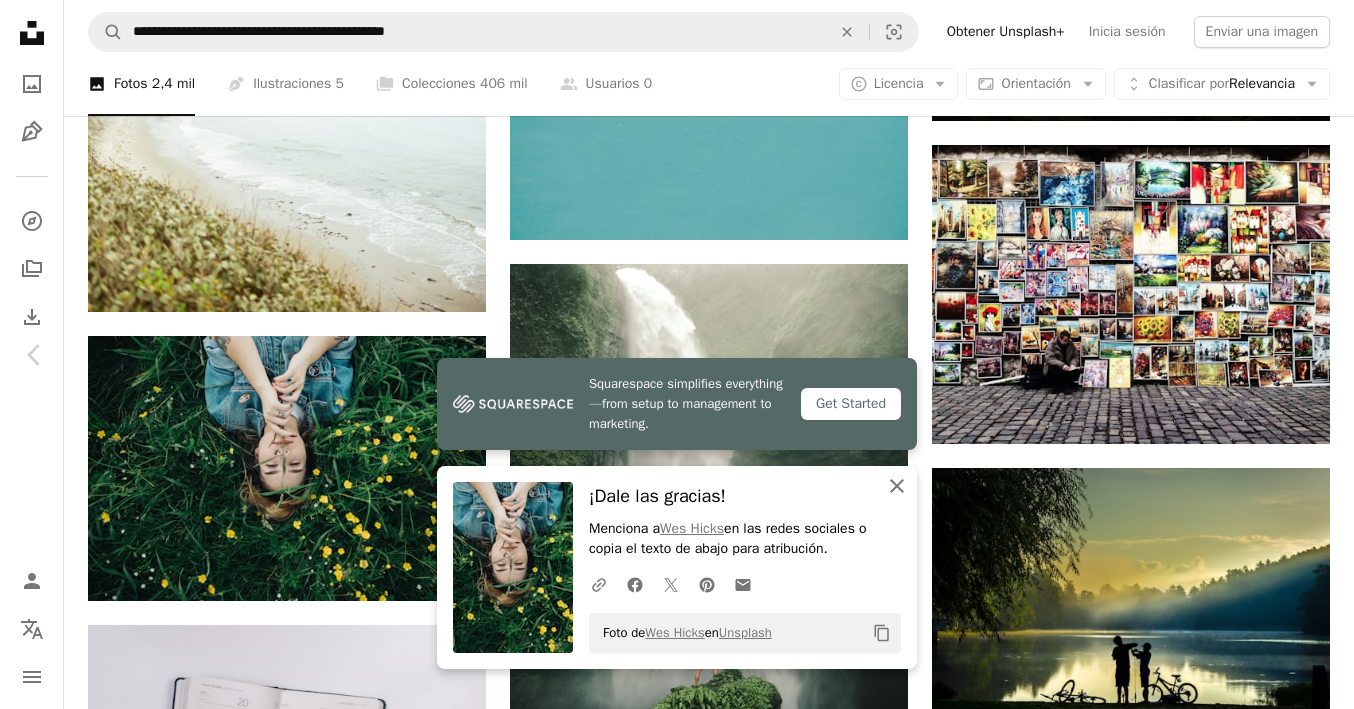 click on "An X shape" 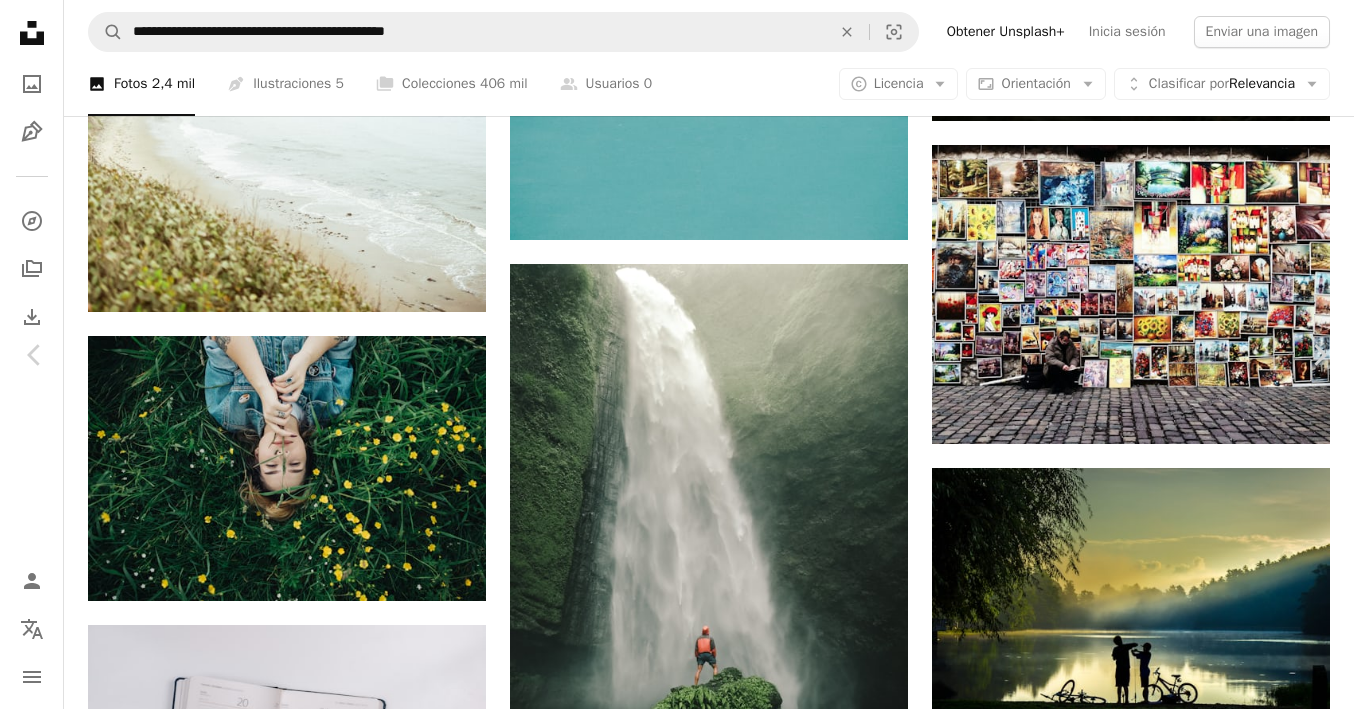 click on "An X shape" at bounding box center (20, 20) 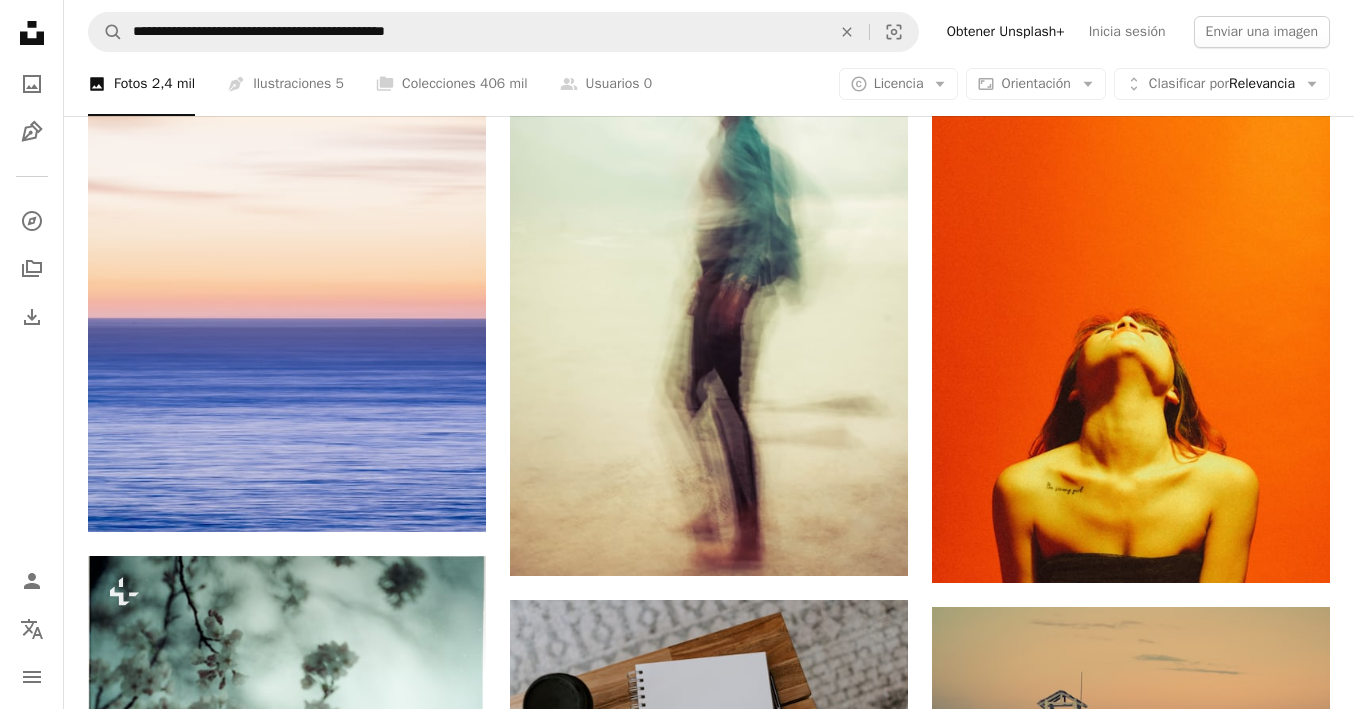scroll, scrollTop: 42495, scrollLeft: 0, axis: vertical 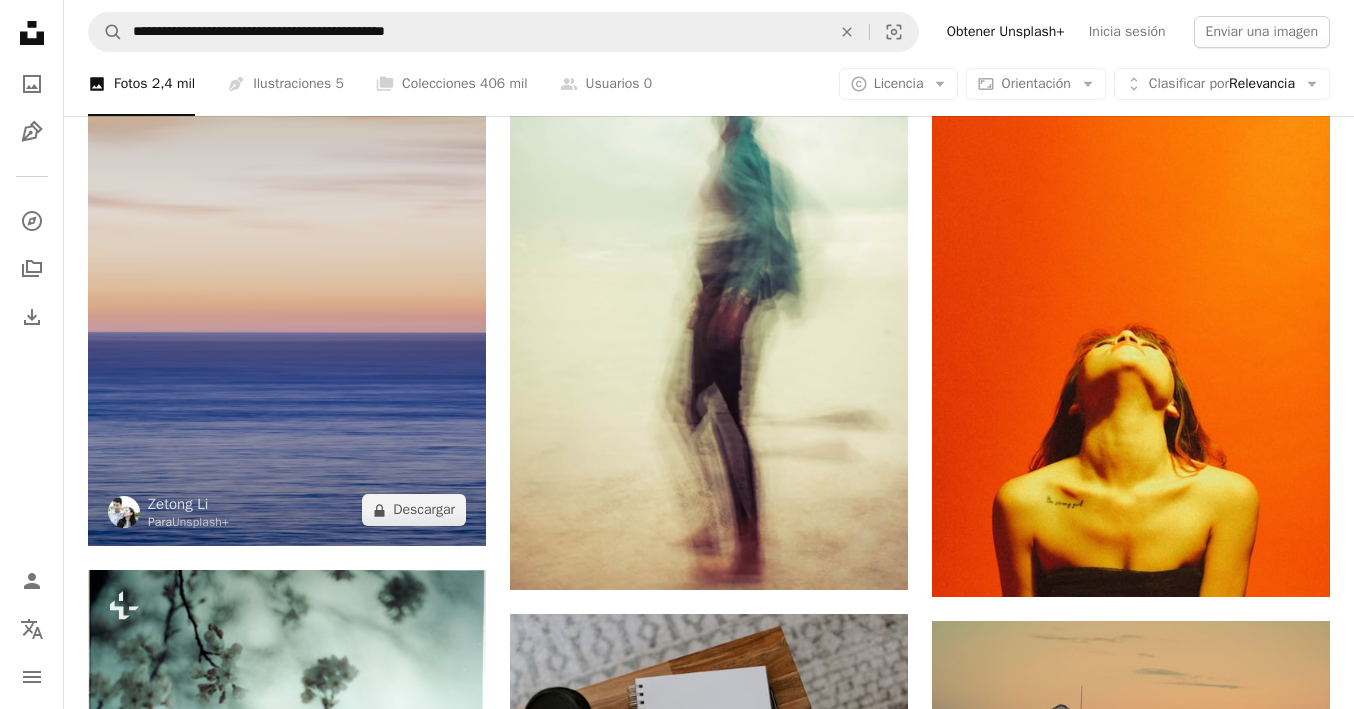 click at bounding box center (287, 247) 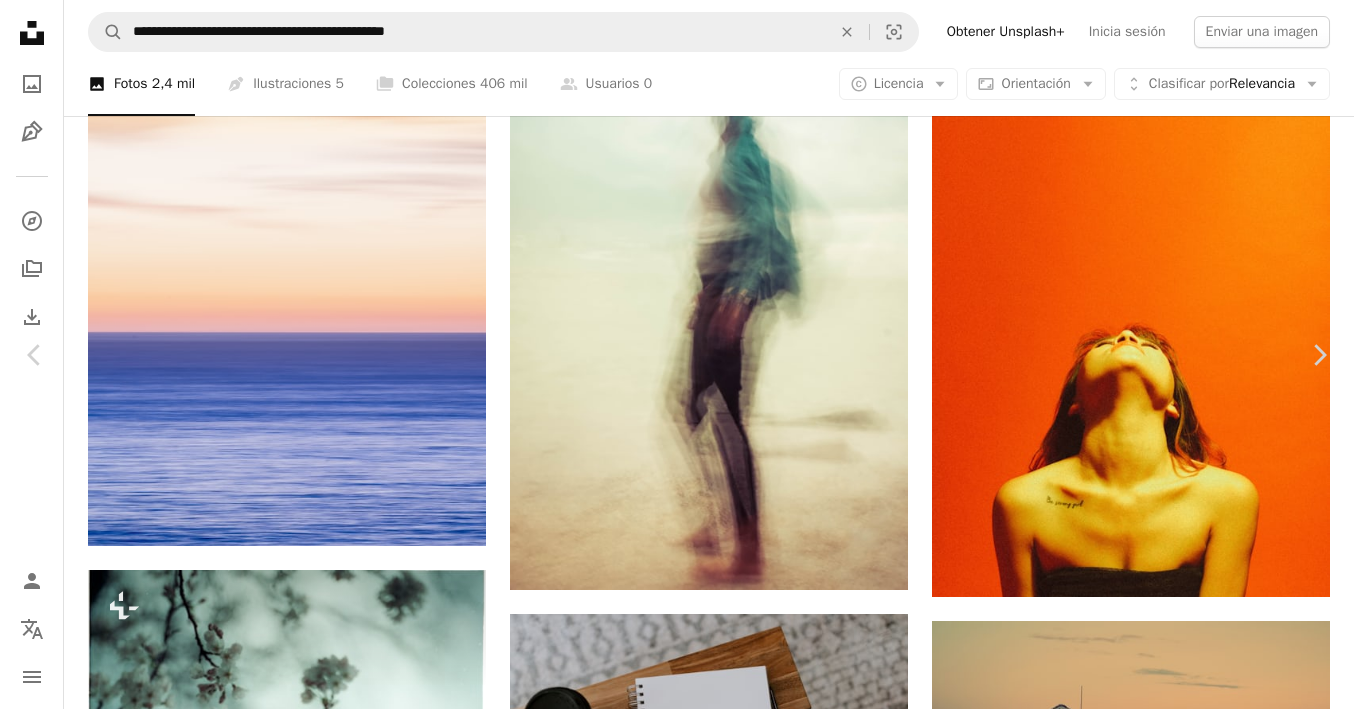 click on "An X shape" at bounding box center (20, 20) 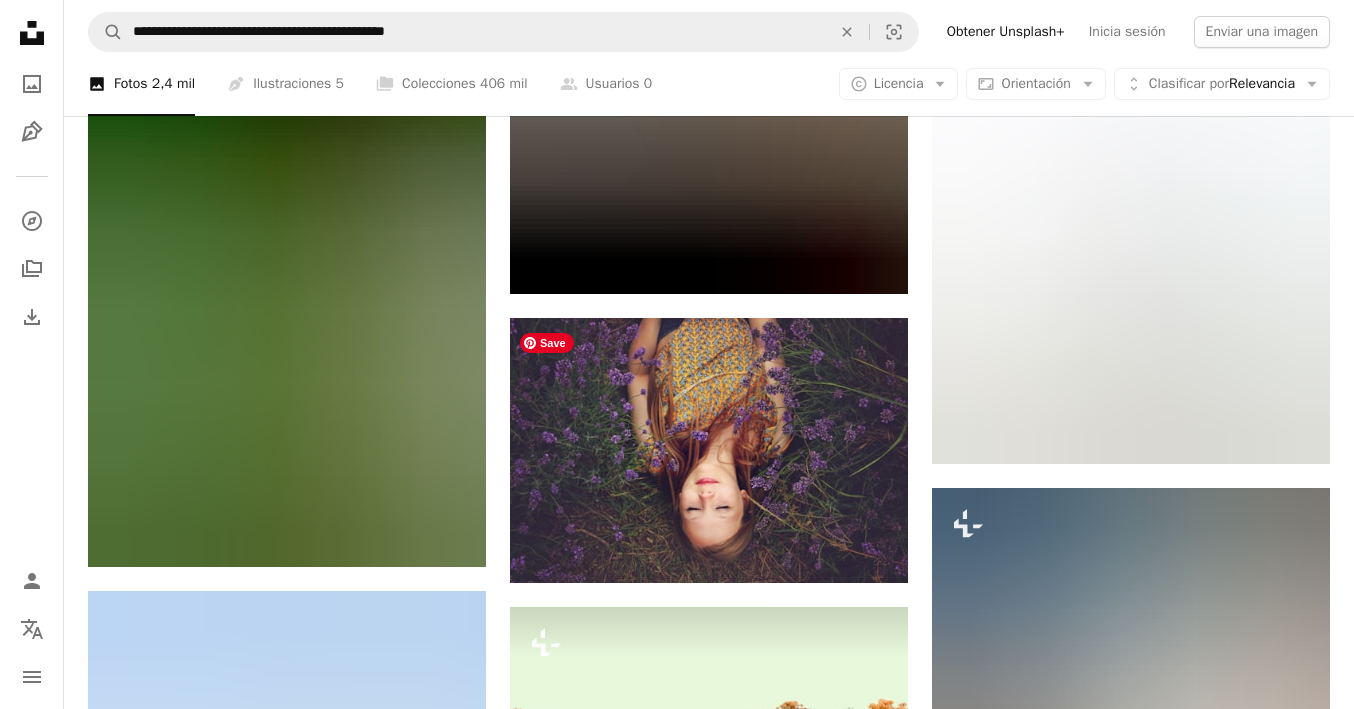 scroll, scrollTop: 43999, scrollLeft: 0, axis: vertical 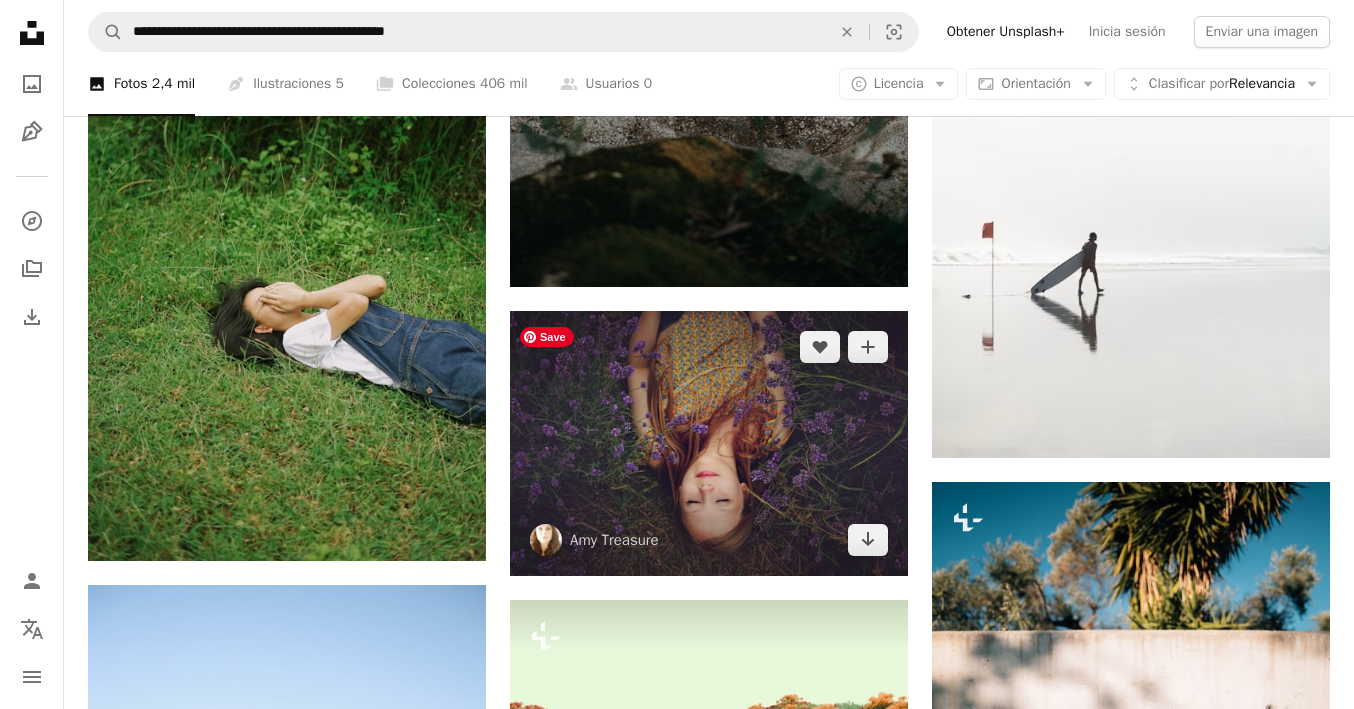 click at bounding box center [709, 443] 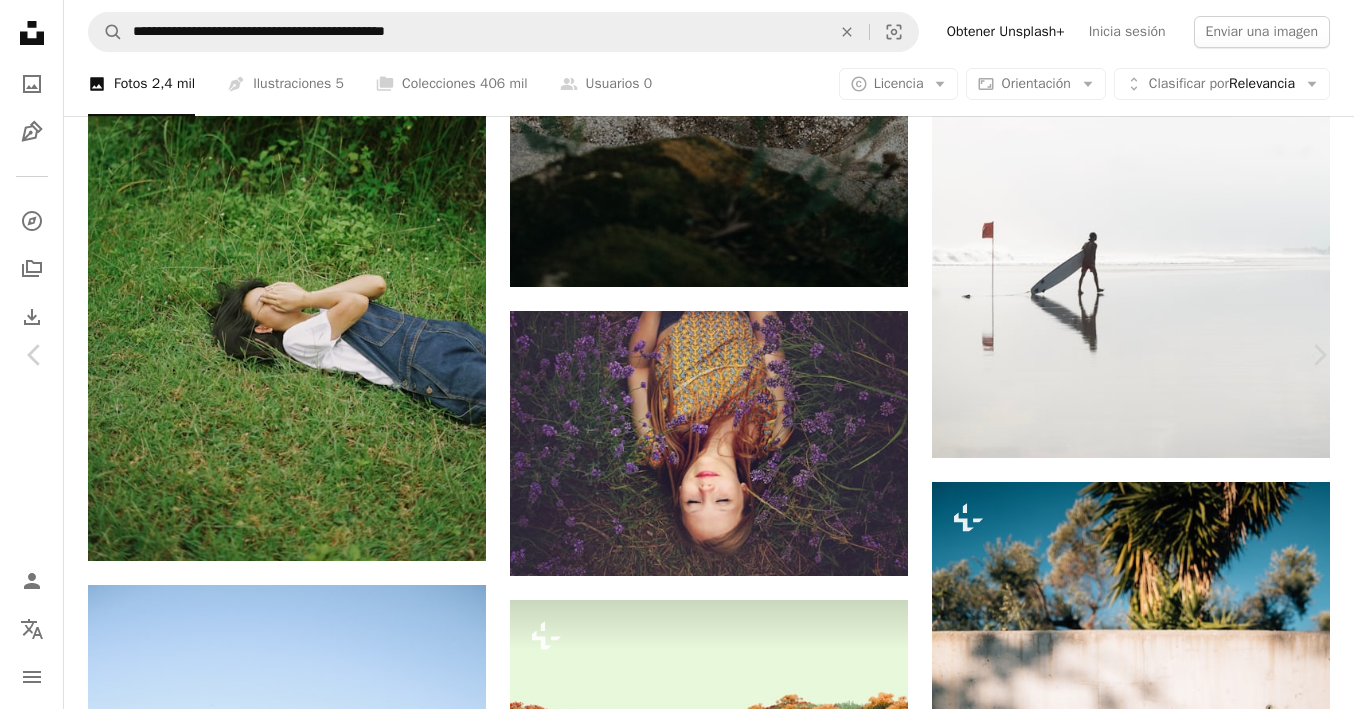click on "An X shape" at bounding box center (20, 20) 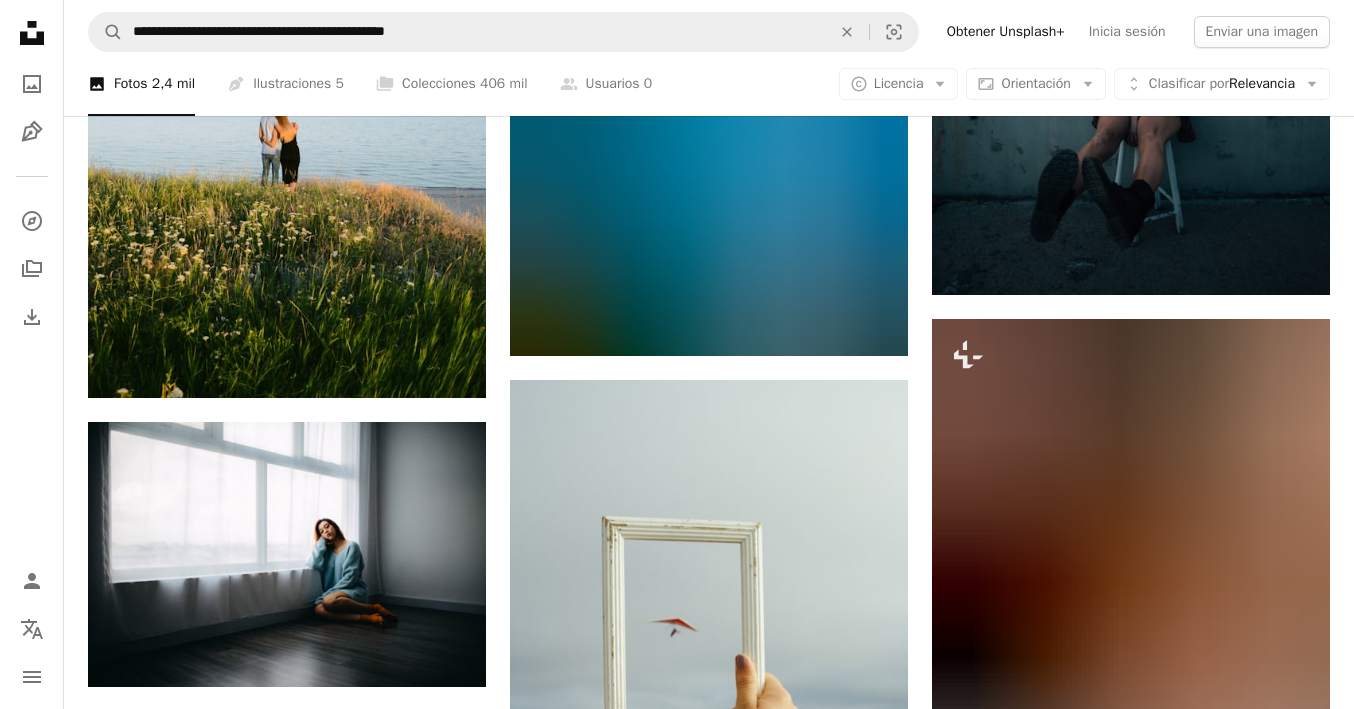 scroll, scrollTop: 44730, scrollLeft: 0, axis: vertical 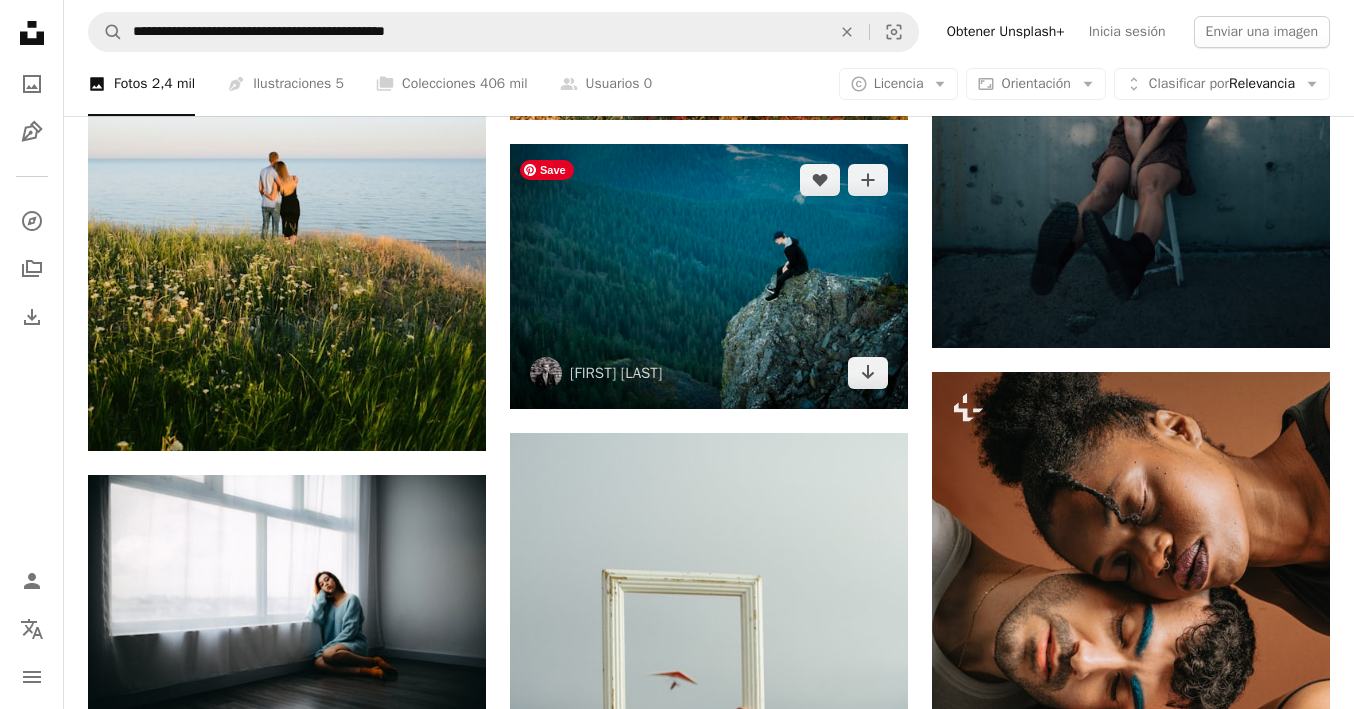 click at bounding box center [709, 276] 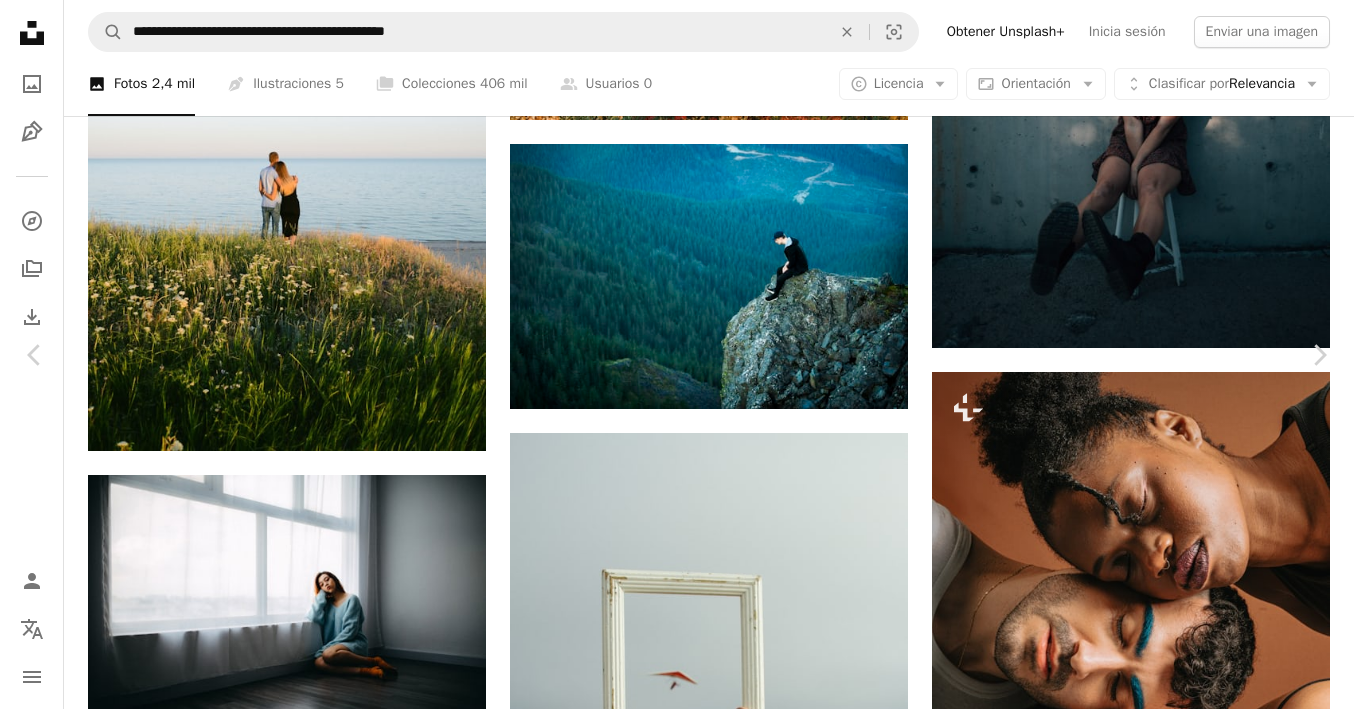 click on "An X shape" at bounding box center (20, 20) 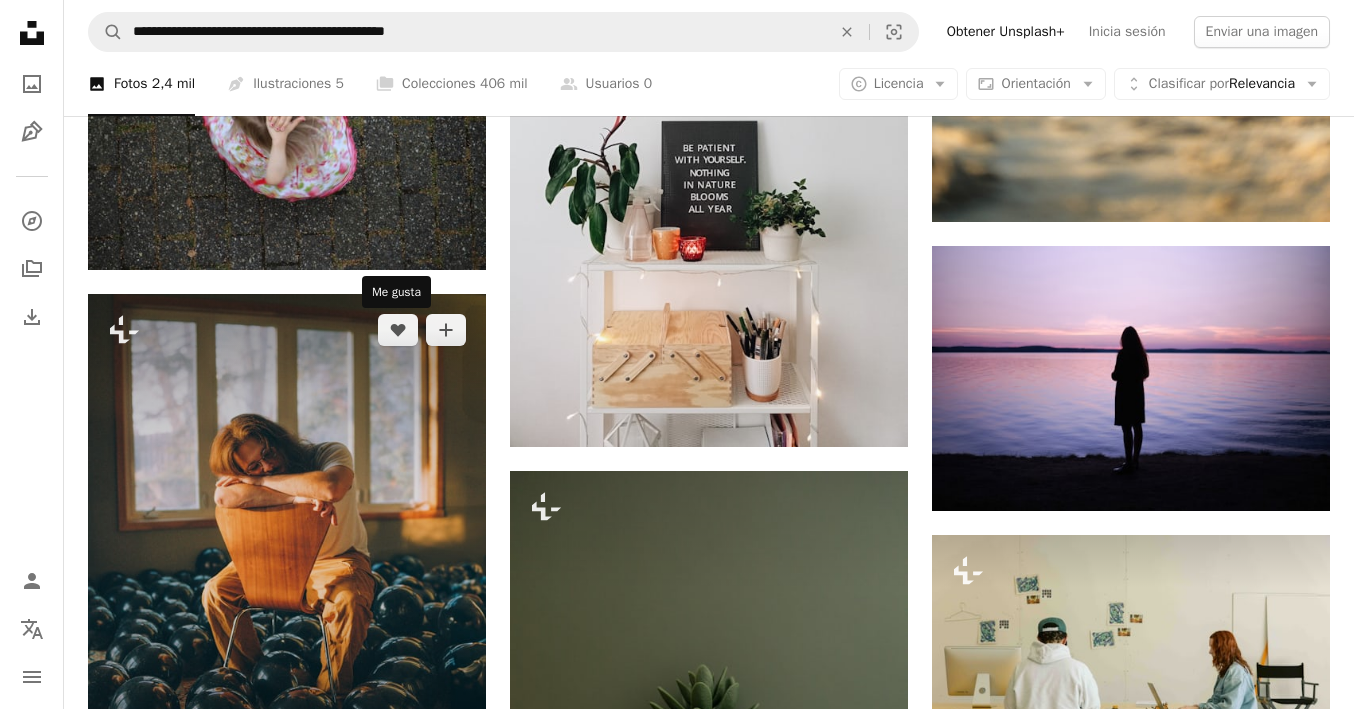 scroll, scrollTop: 46694, scrollLeft: 0, axis: vertical 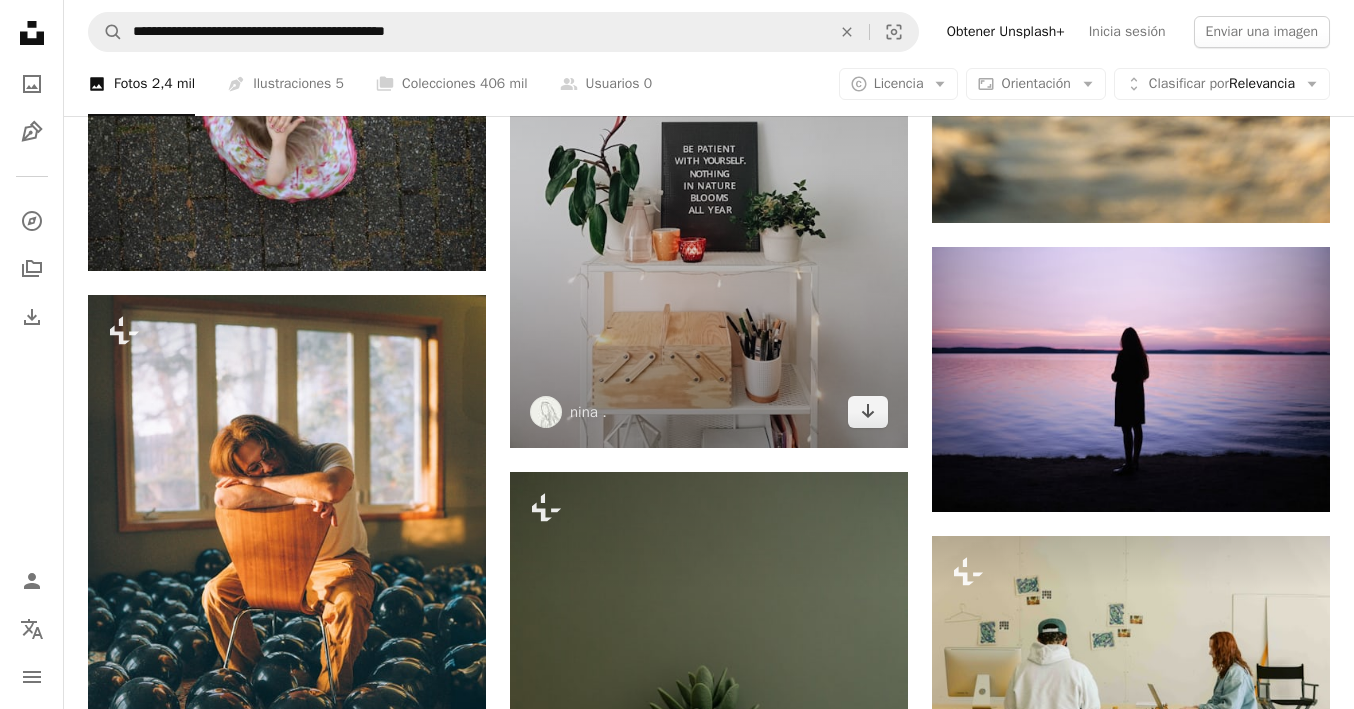 click at bounding box center [709, 182] 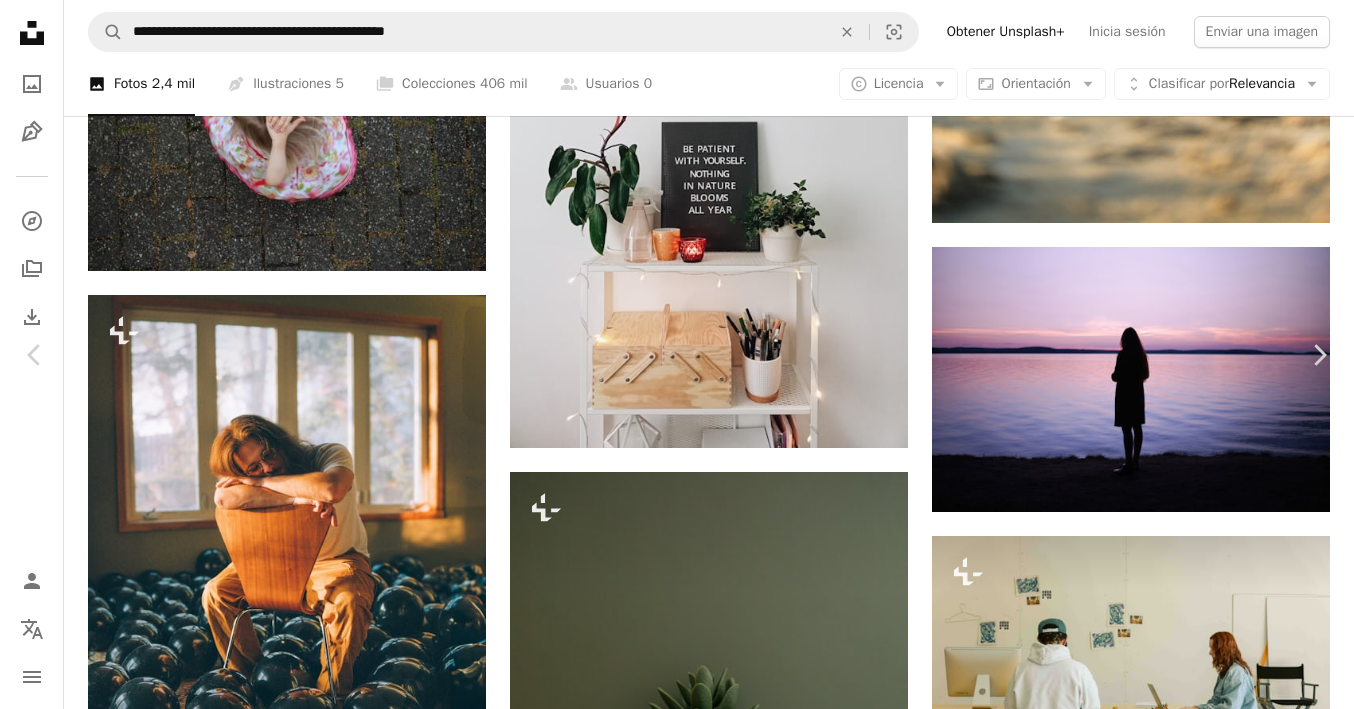 click on "An X shape" at bounding box center [20, 20] 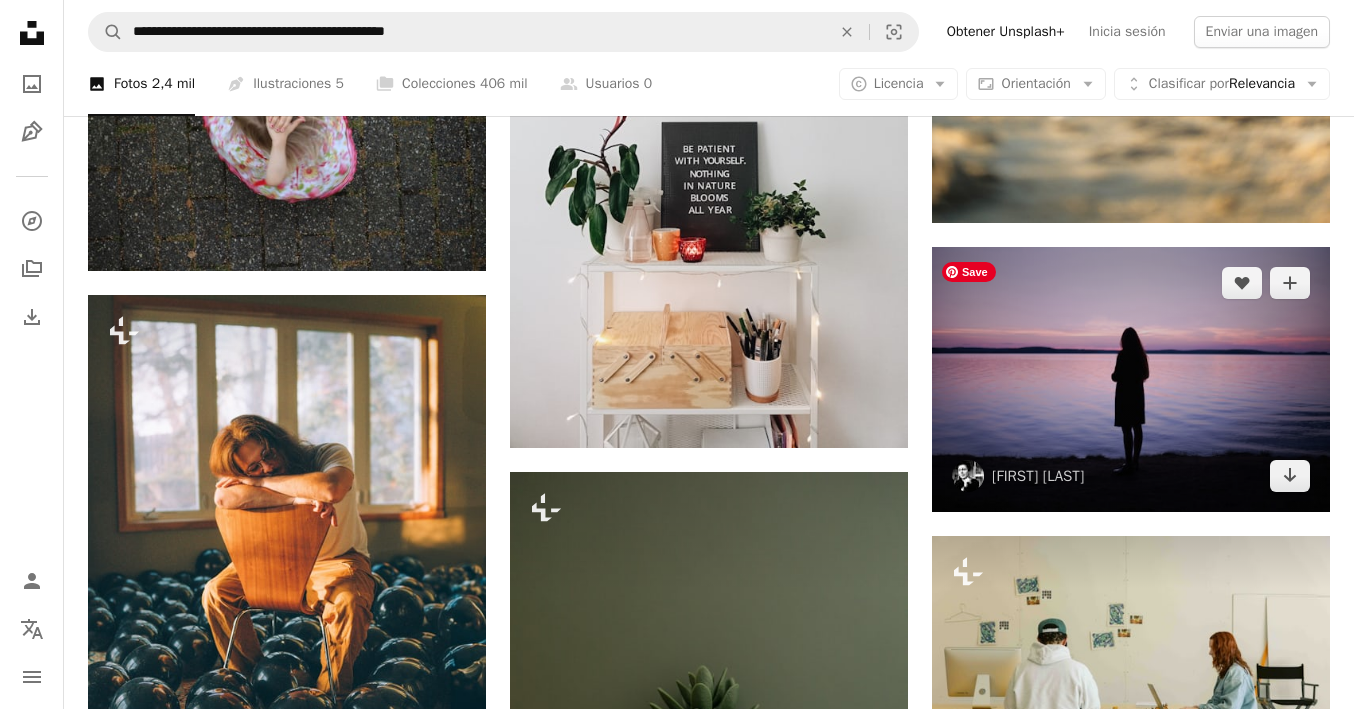 click at bounding box center [1131, 379] 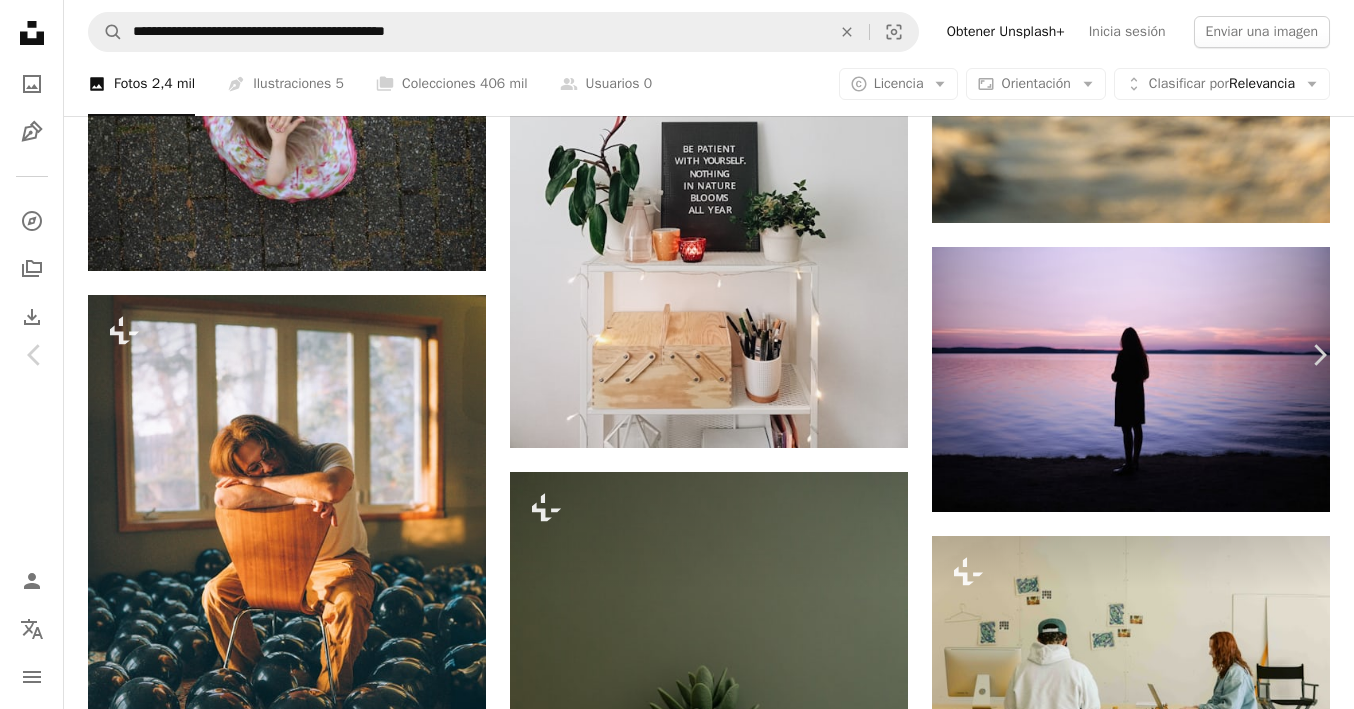click on "An X shape" at bounding box center (20, 20) 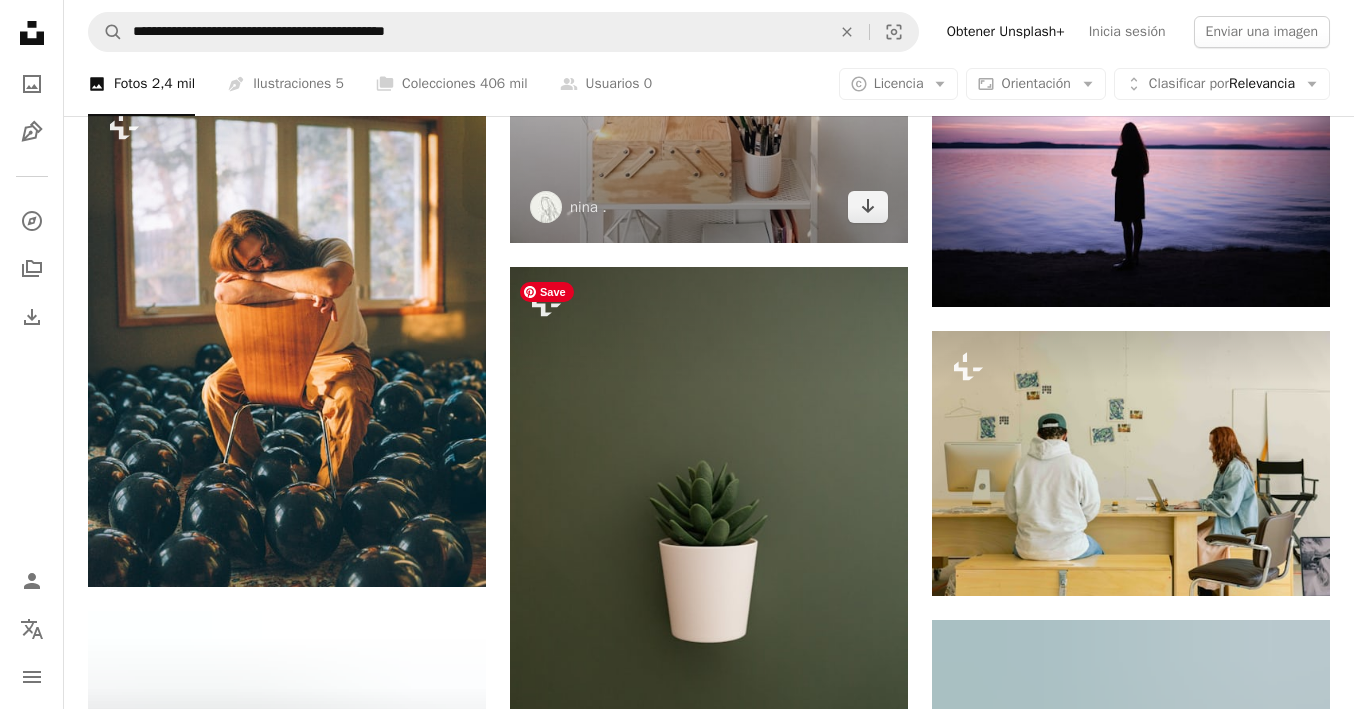 scroll, scrollTop: 46871, scrollLeft: 0, axis: vertical 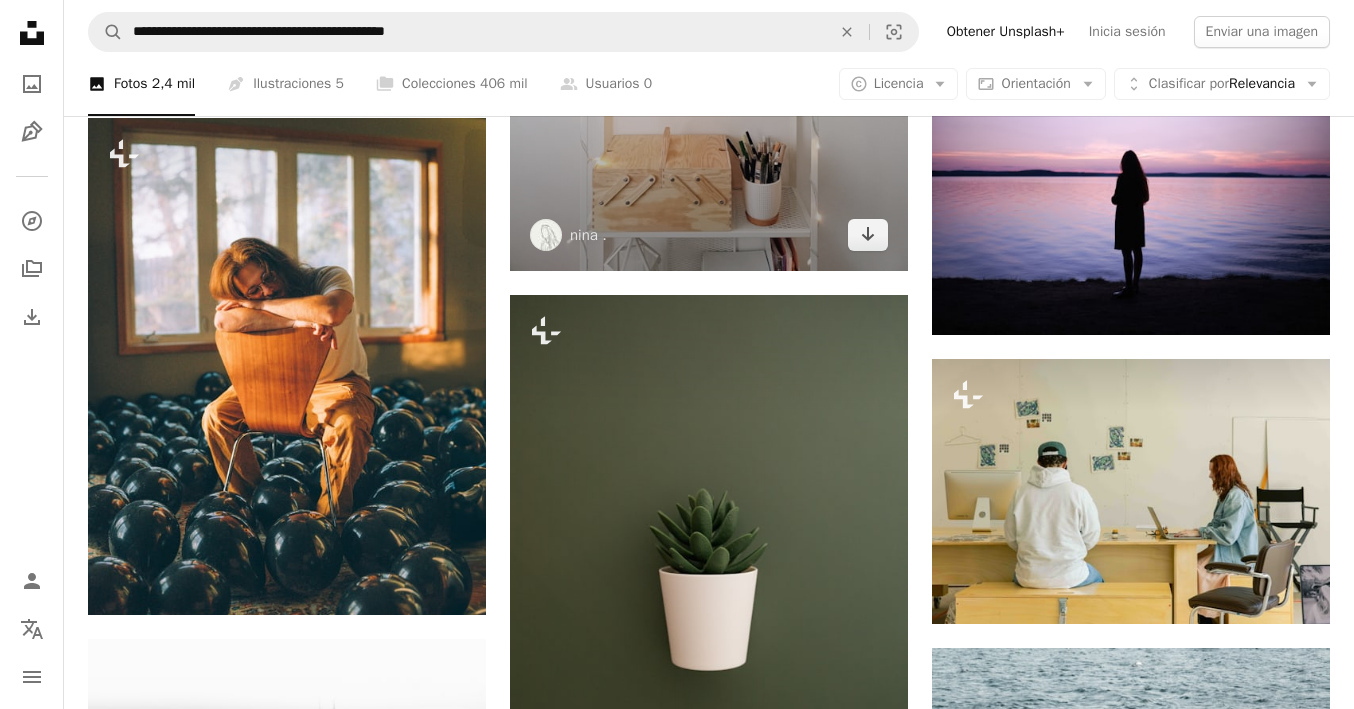 click at bounding box center (709, 5) 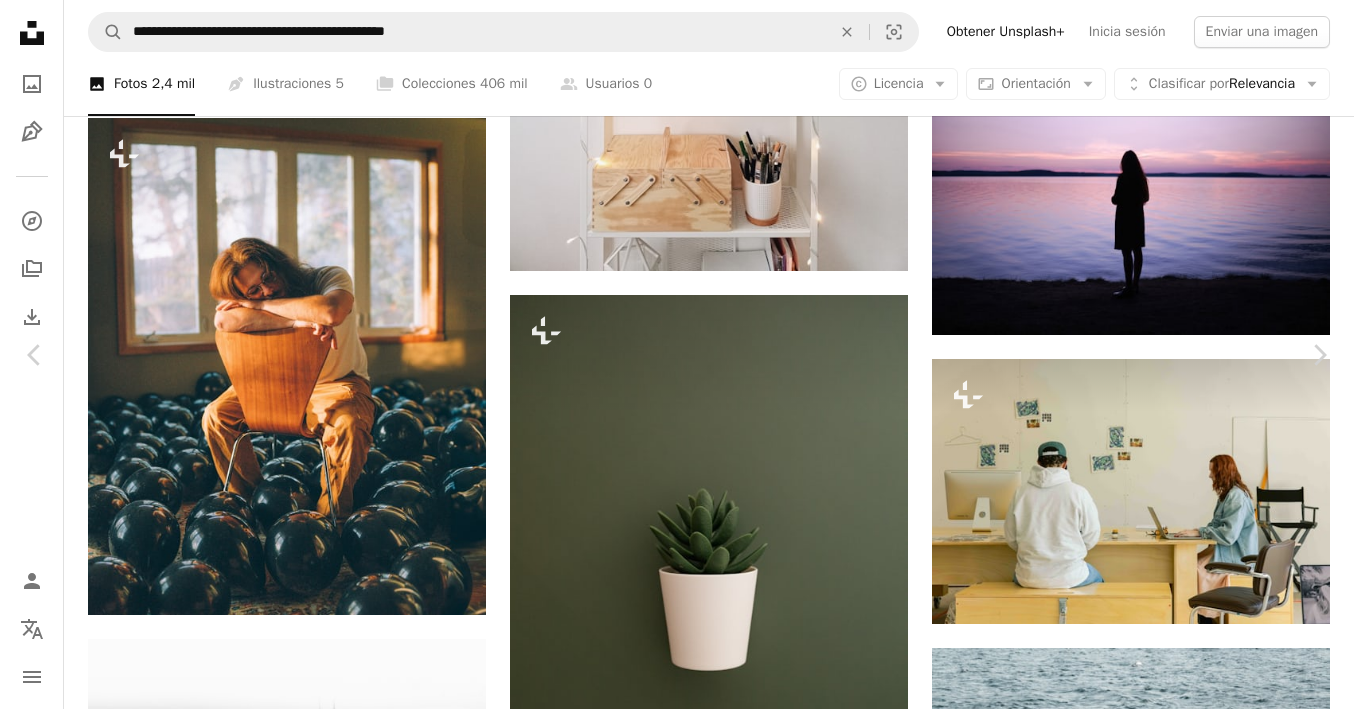 click on "Descargar gratis" at bounding box center (1148, 4134) 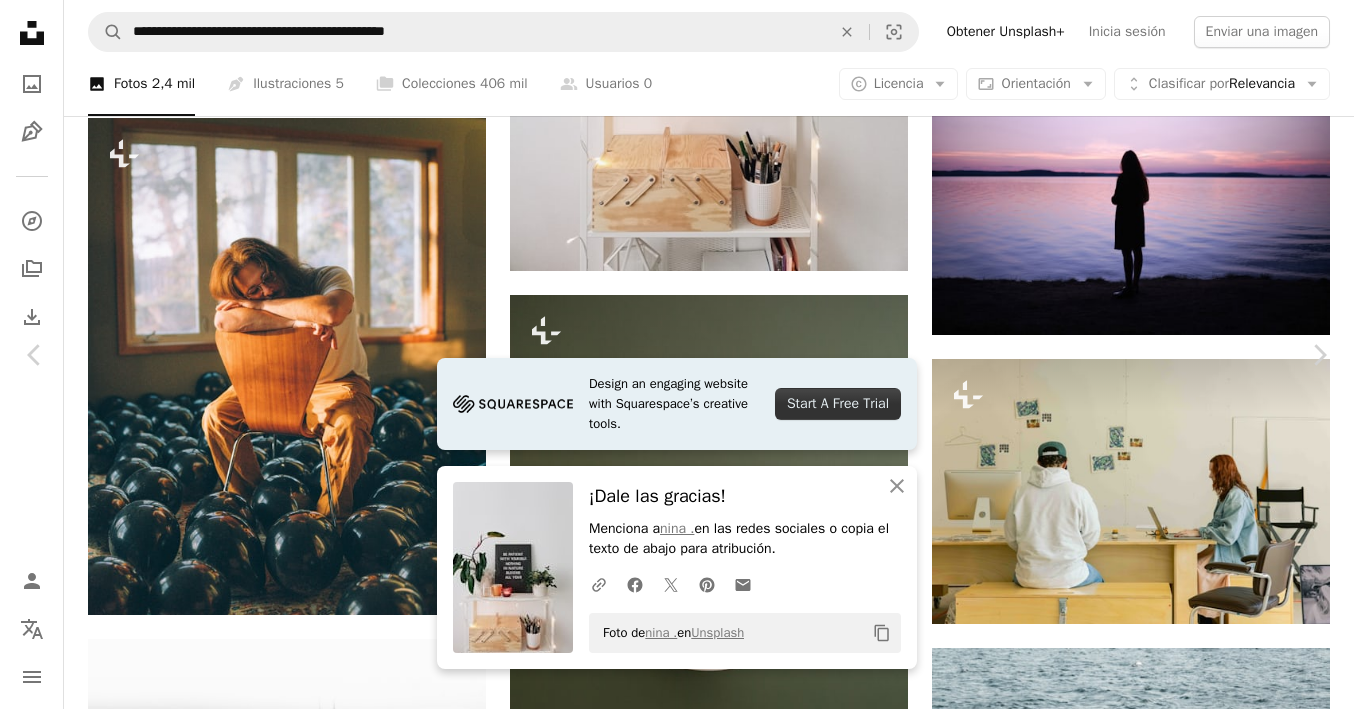 click on "An X shape" at bounding box center [20, 20] 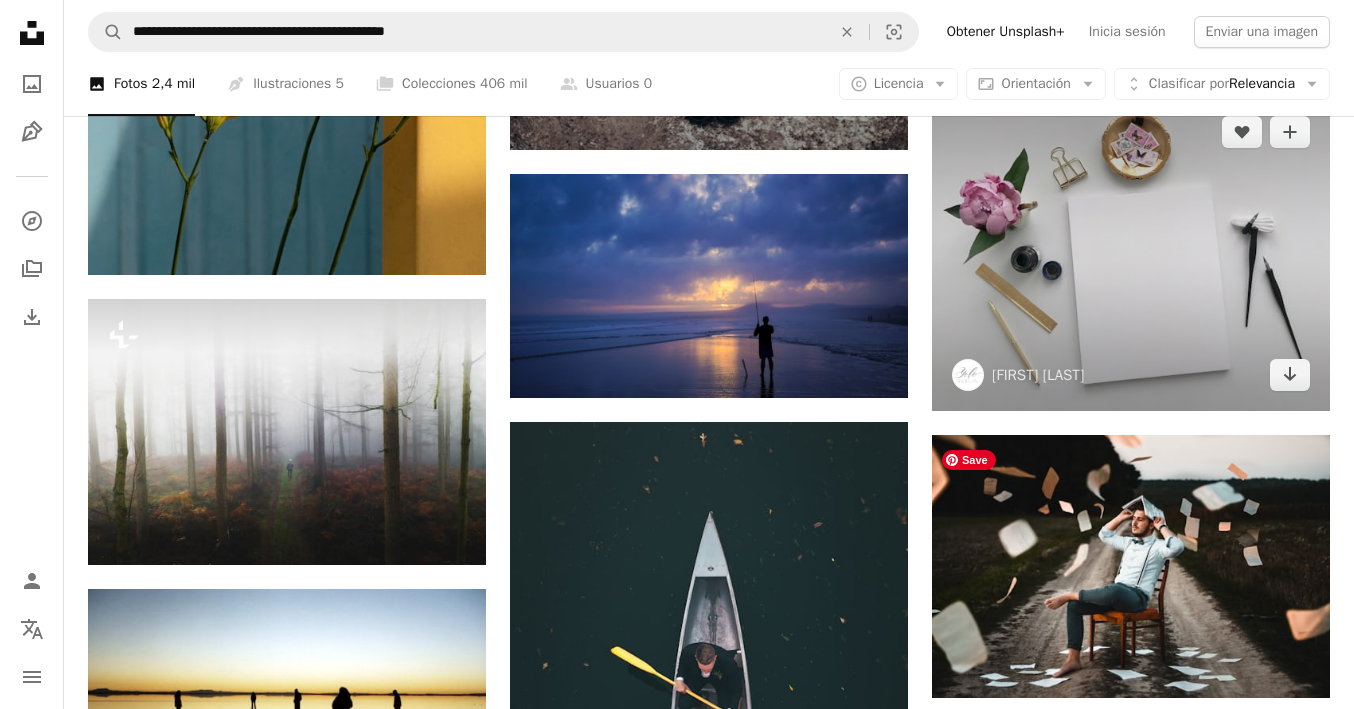 scroll, scrollTop: 59355, scrollLeft: 0, axis: vertical 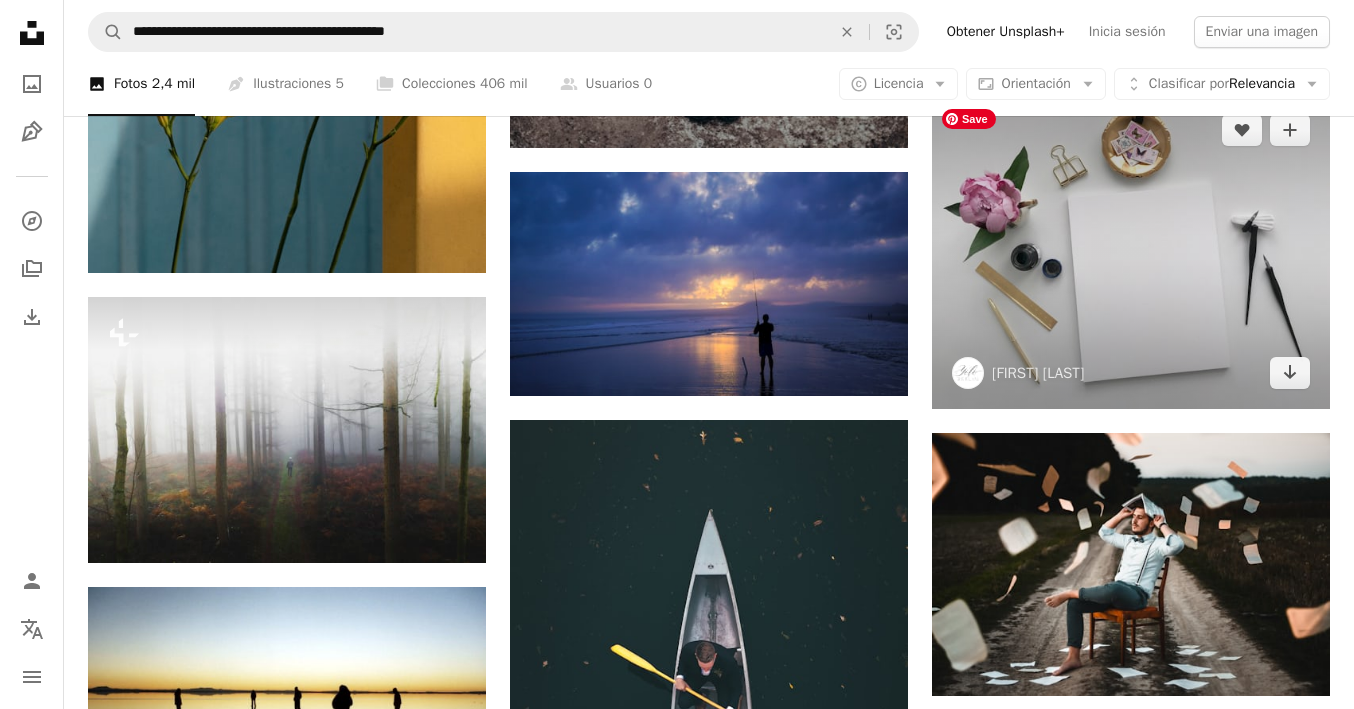 click at bounding box center [1131, 251] 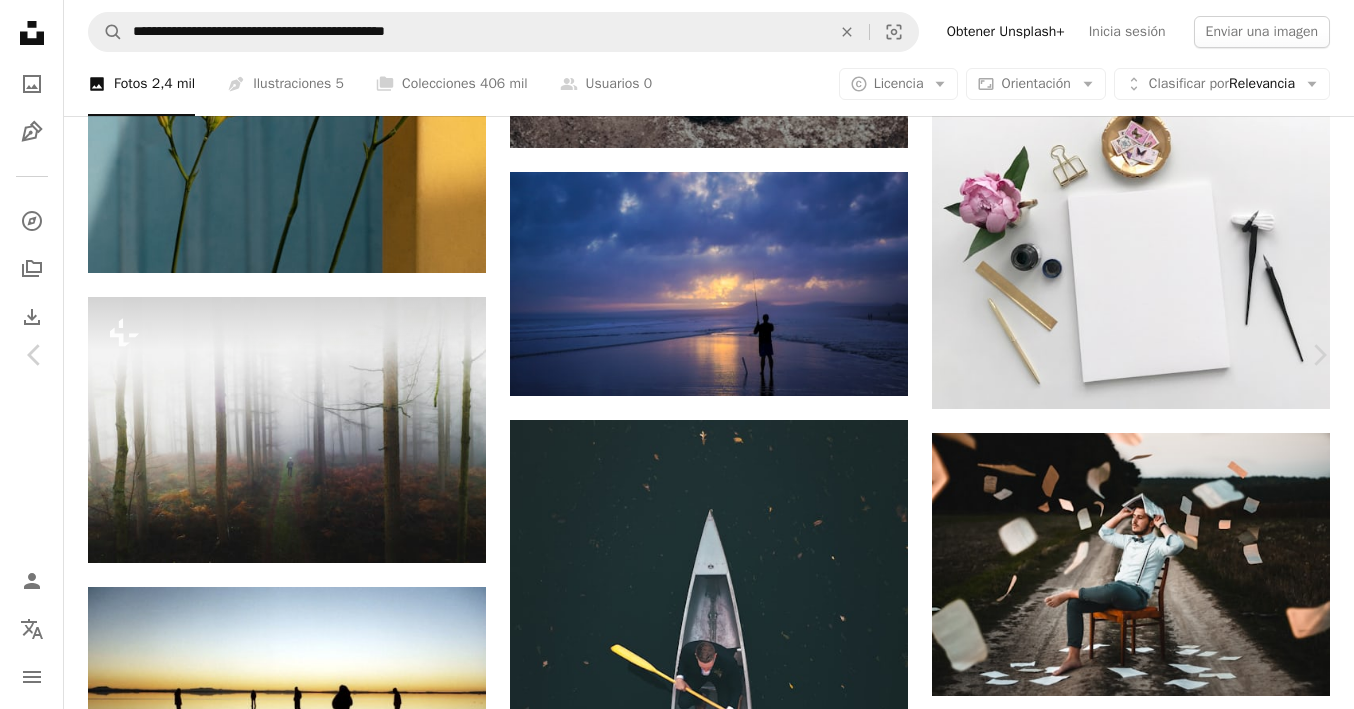 click on "Descargar gratis" at bounding box center (1148, 4399) 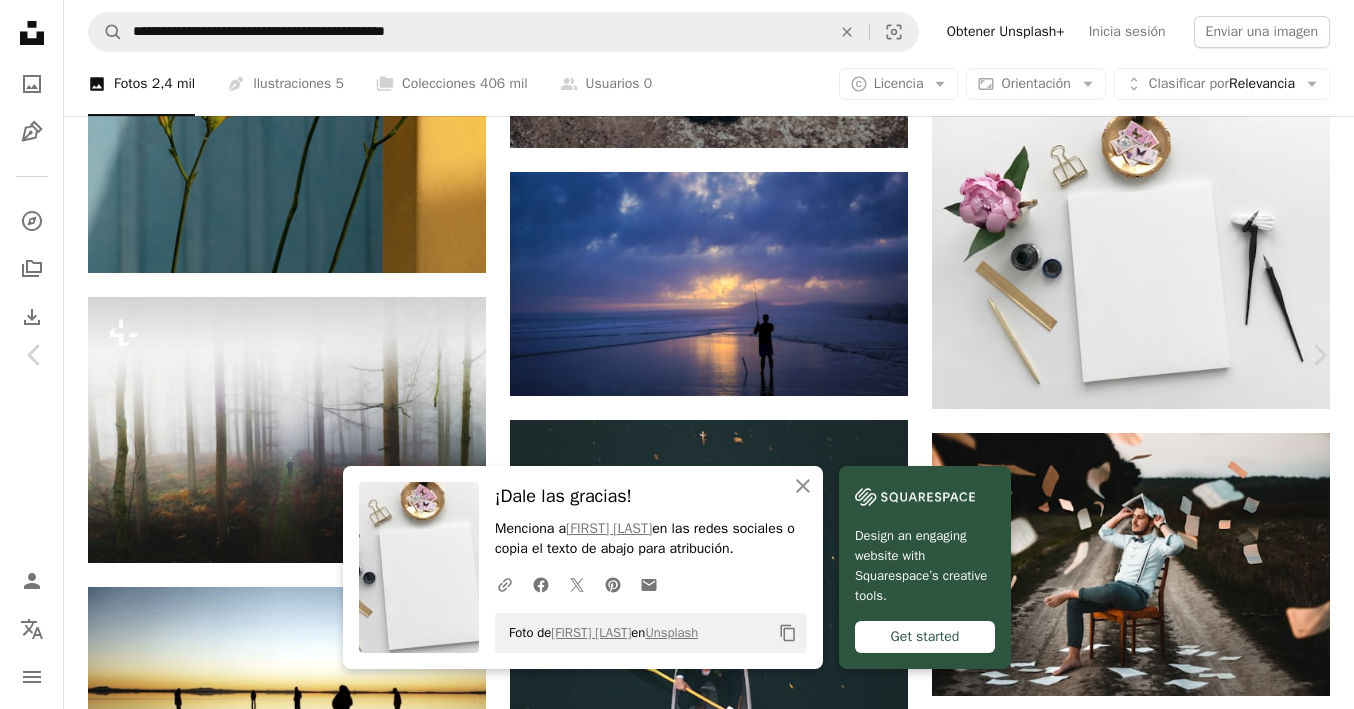 click on "An X shape" at bounding box center (20, 20) 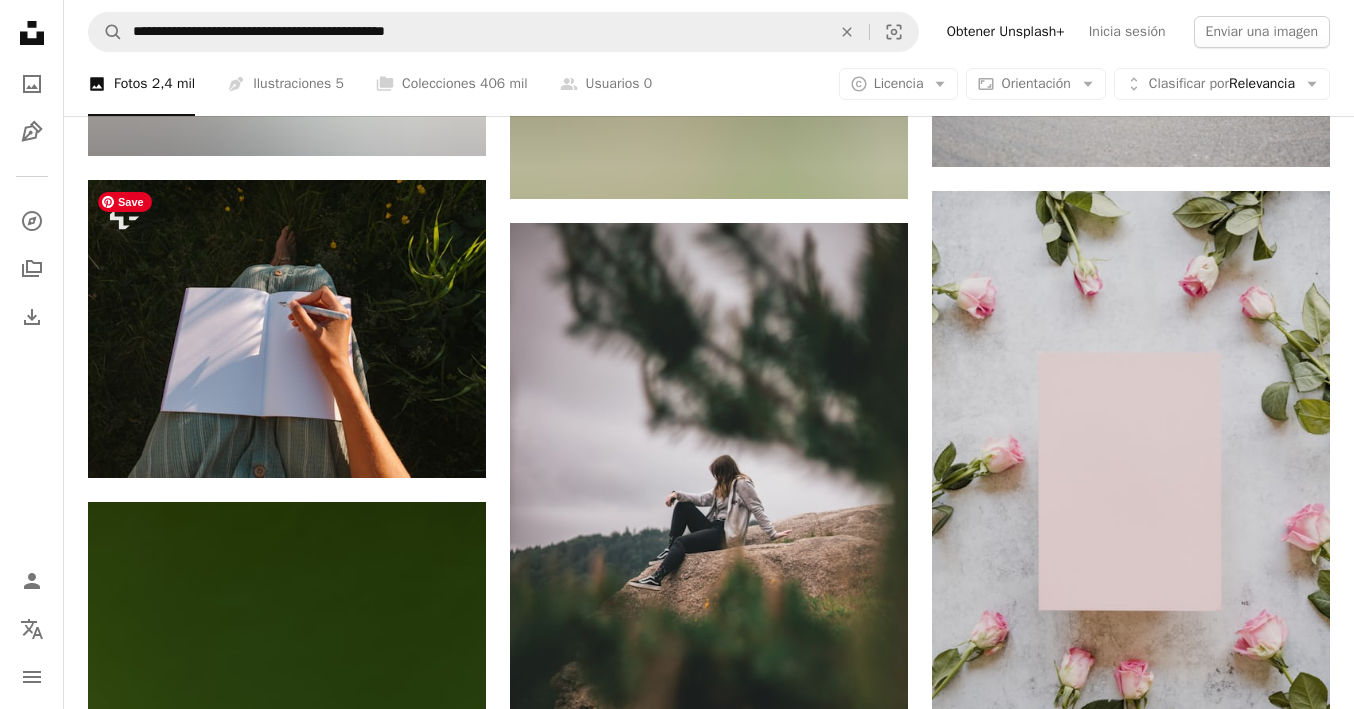 scroll, scrollTop: 62934, scrollLeft: 0, axis: vertical 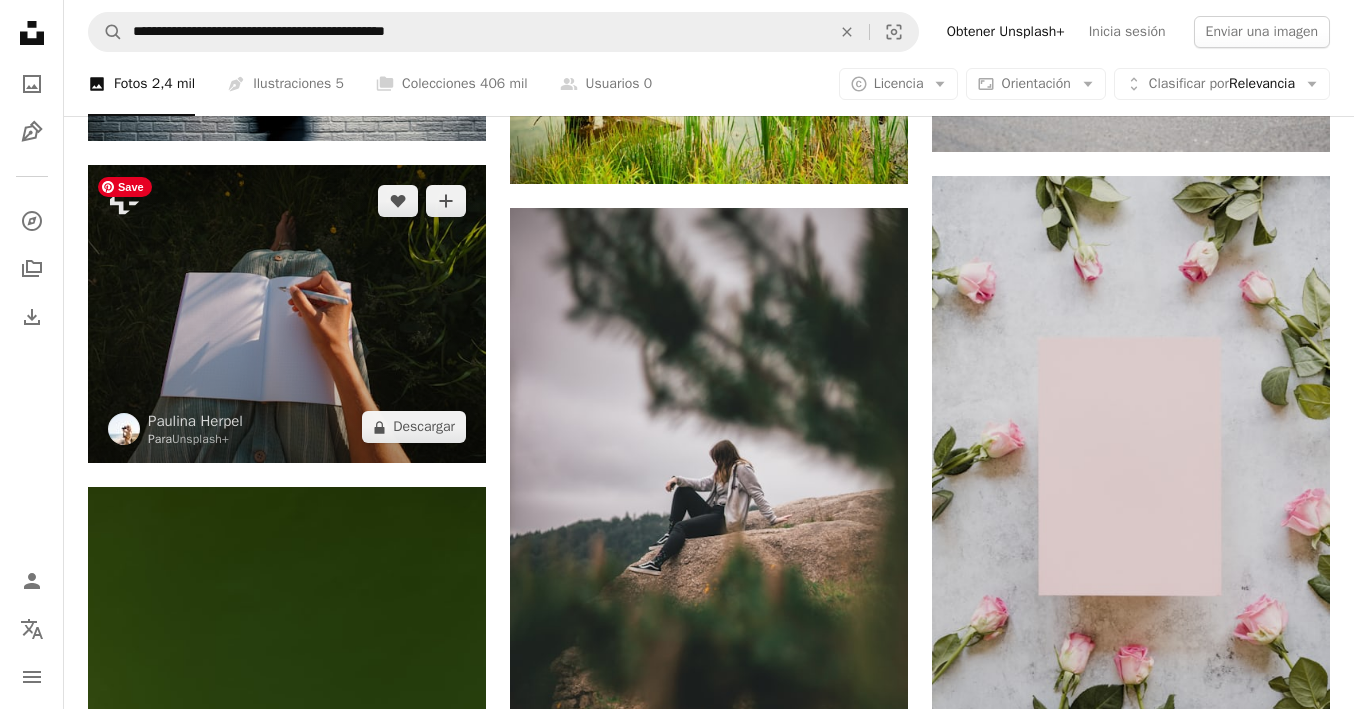 click at bounding box center (287, 314) 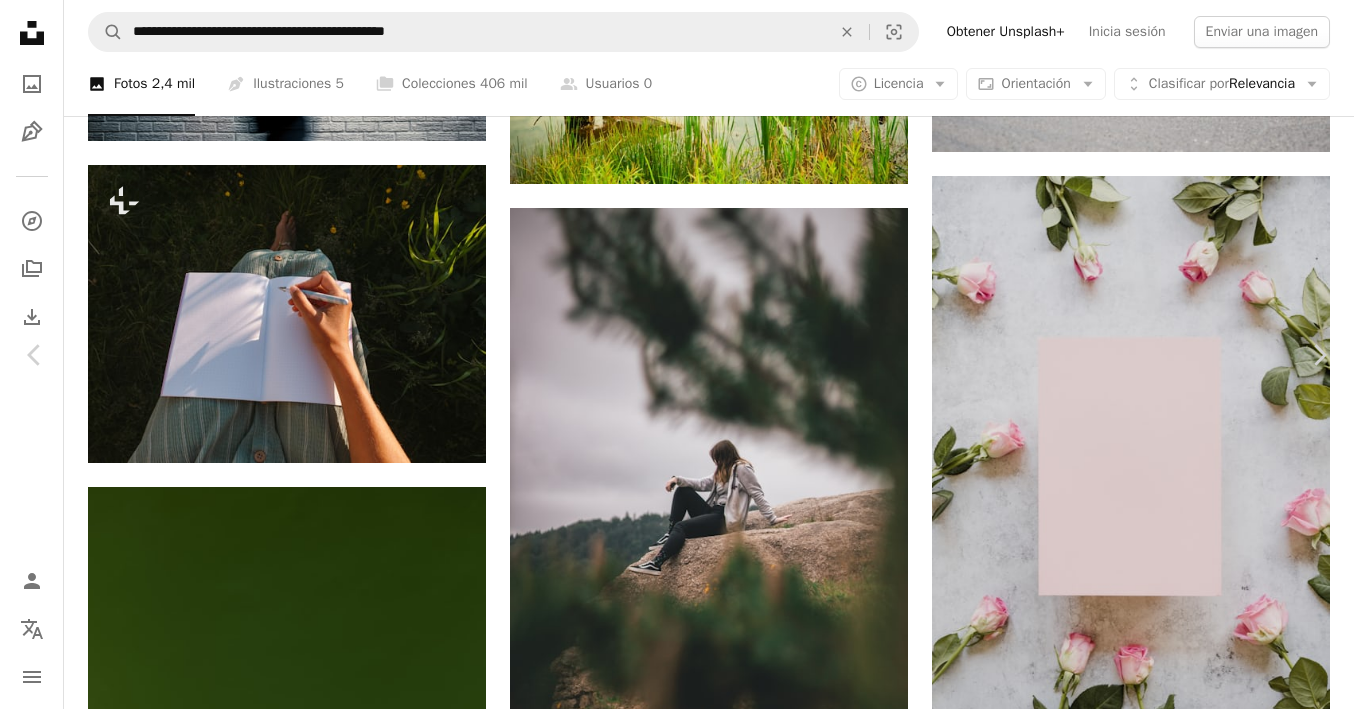 click on "An X shape" at bounding box center (20, 20) 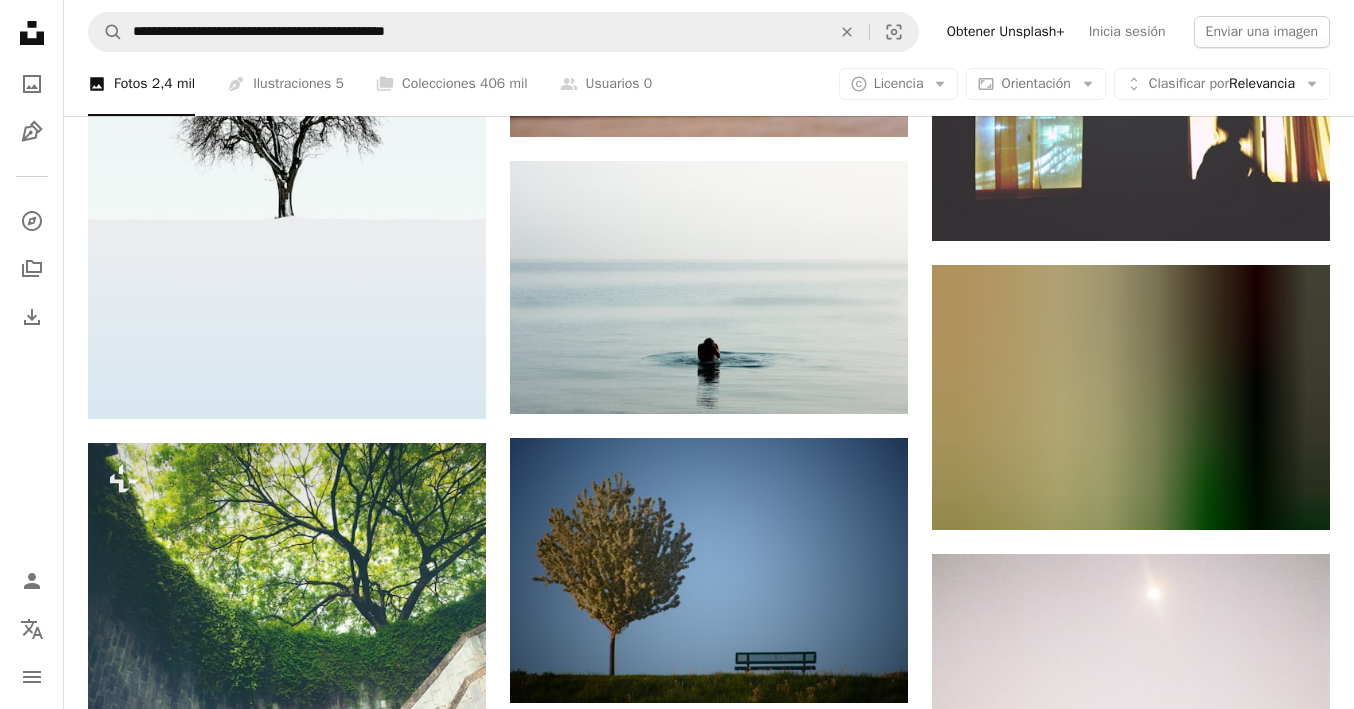 scroll, scrollTop: 70828, scrollLeft: 0, axis: vertical 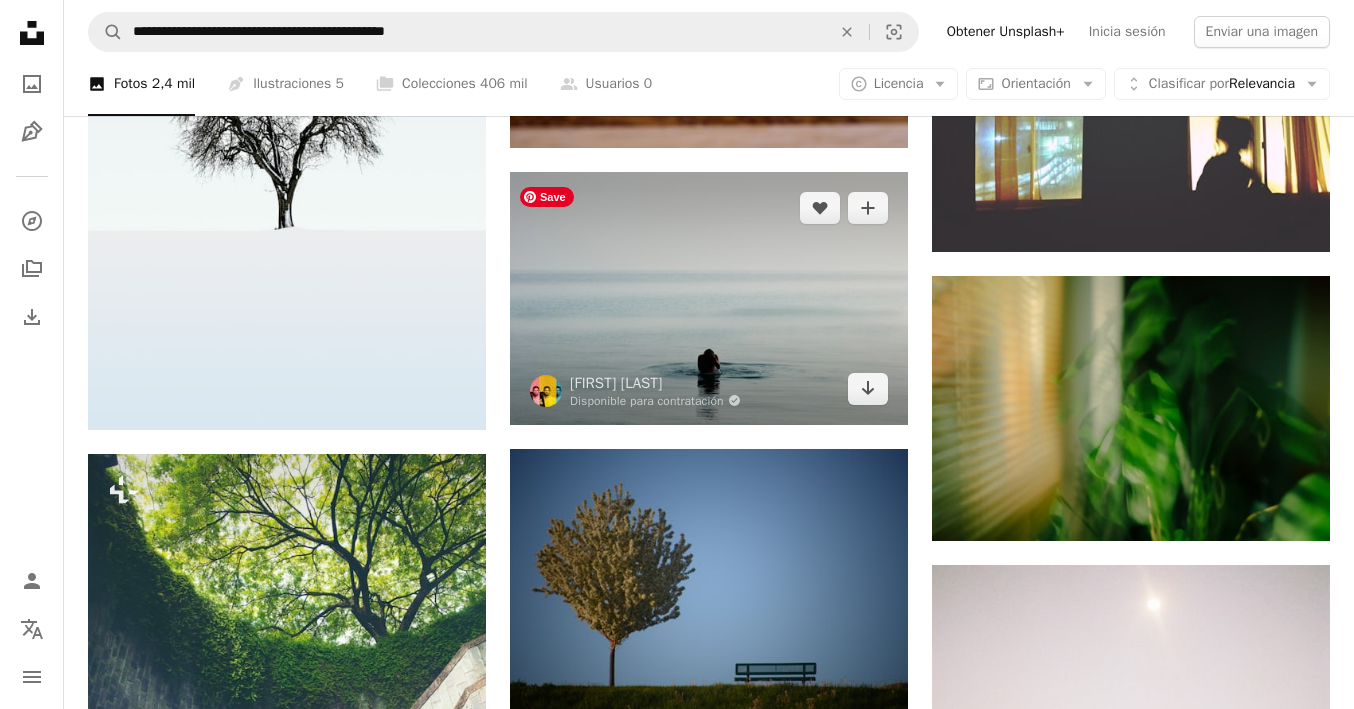 click at bounding box center [709, 298] 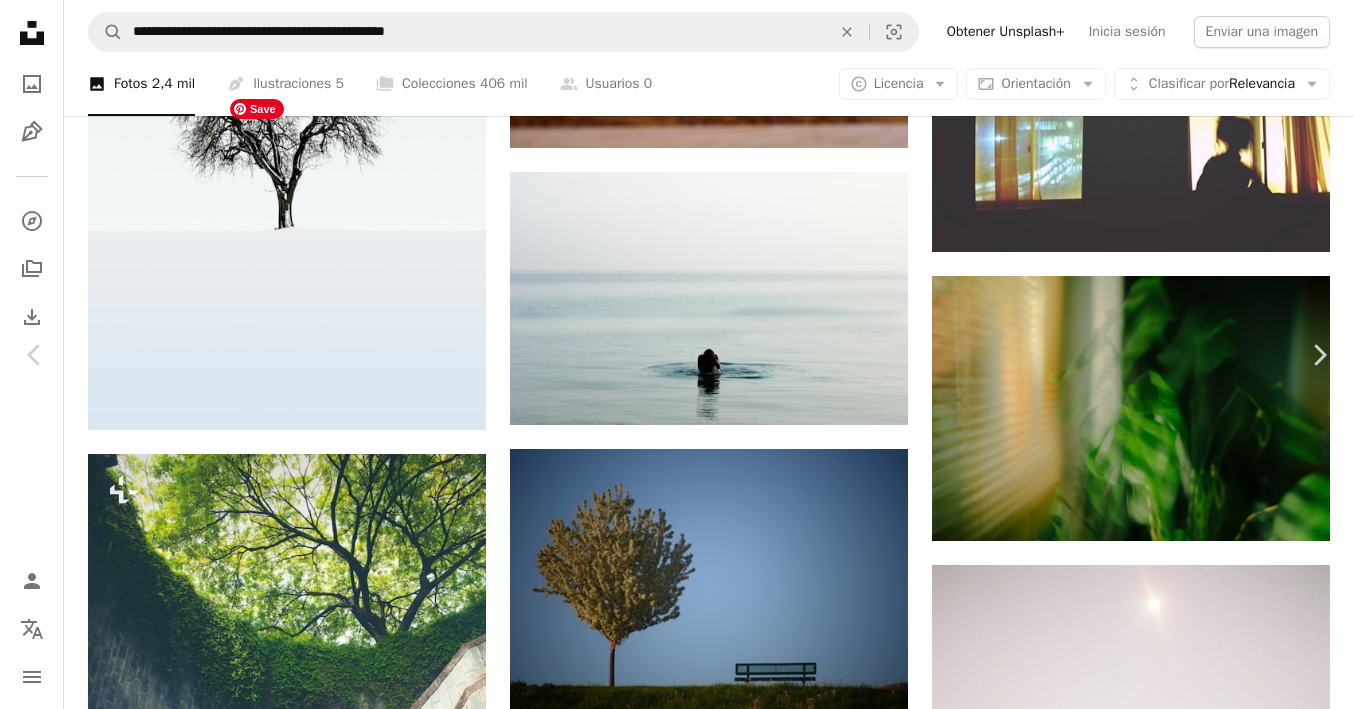 click at bounding box center [670, 3724] 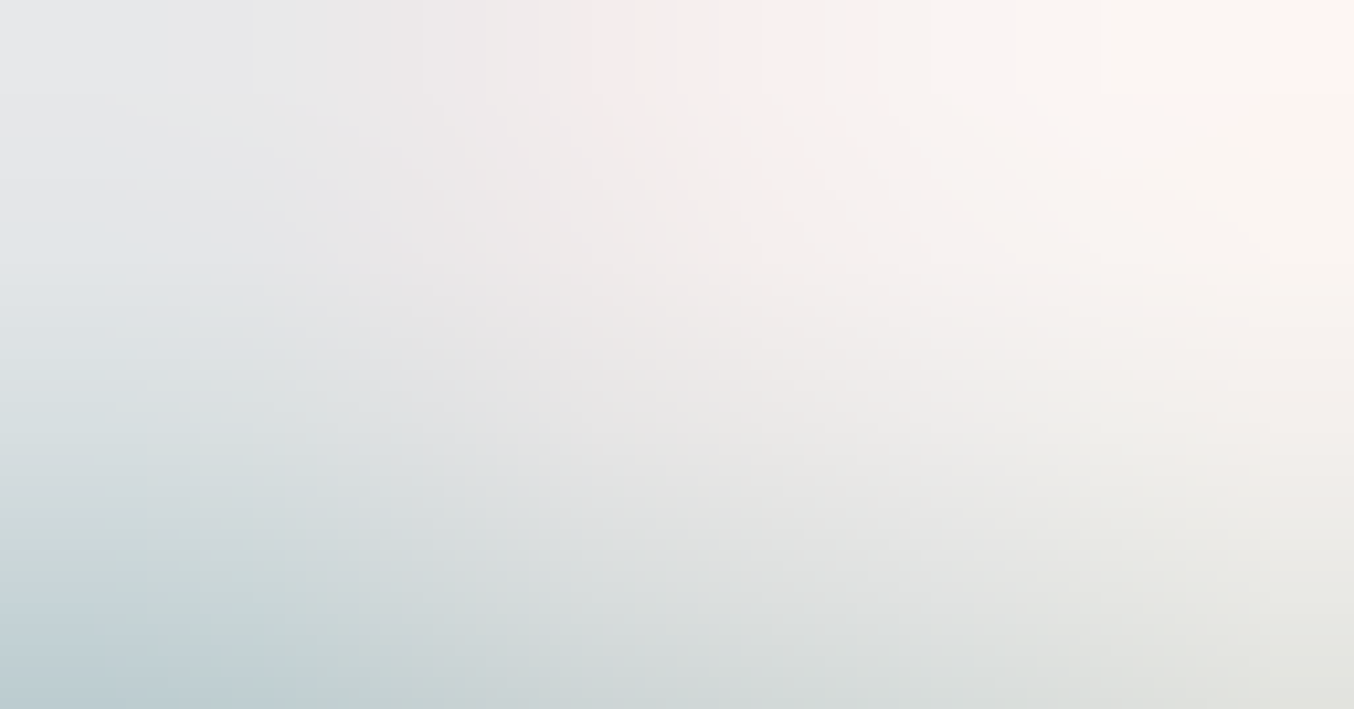 scroll, scrollTop: 76, scrollLeft: 0, axis: vertical 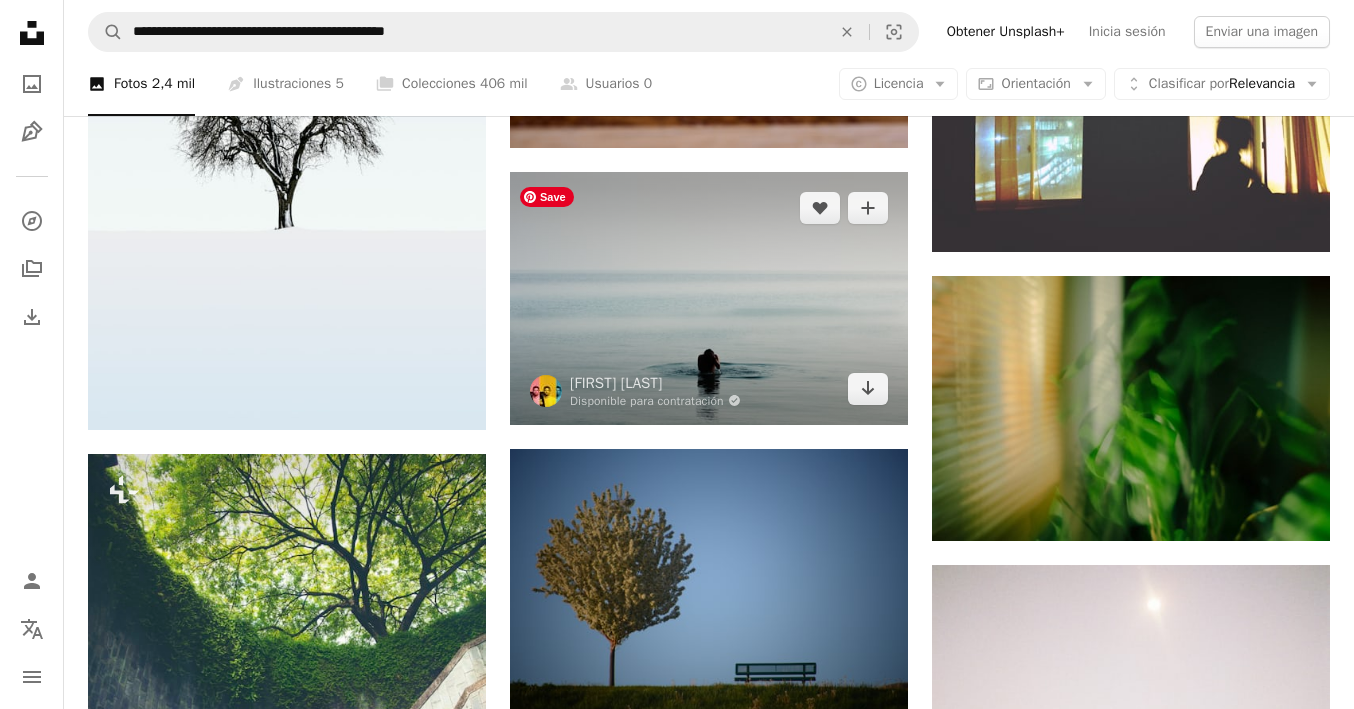 click at bounding box center [709, 298] 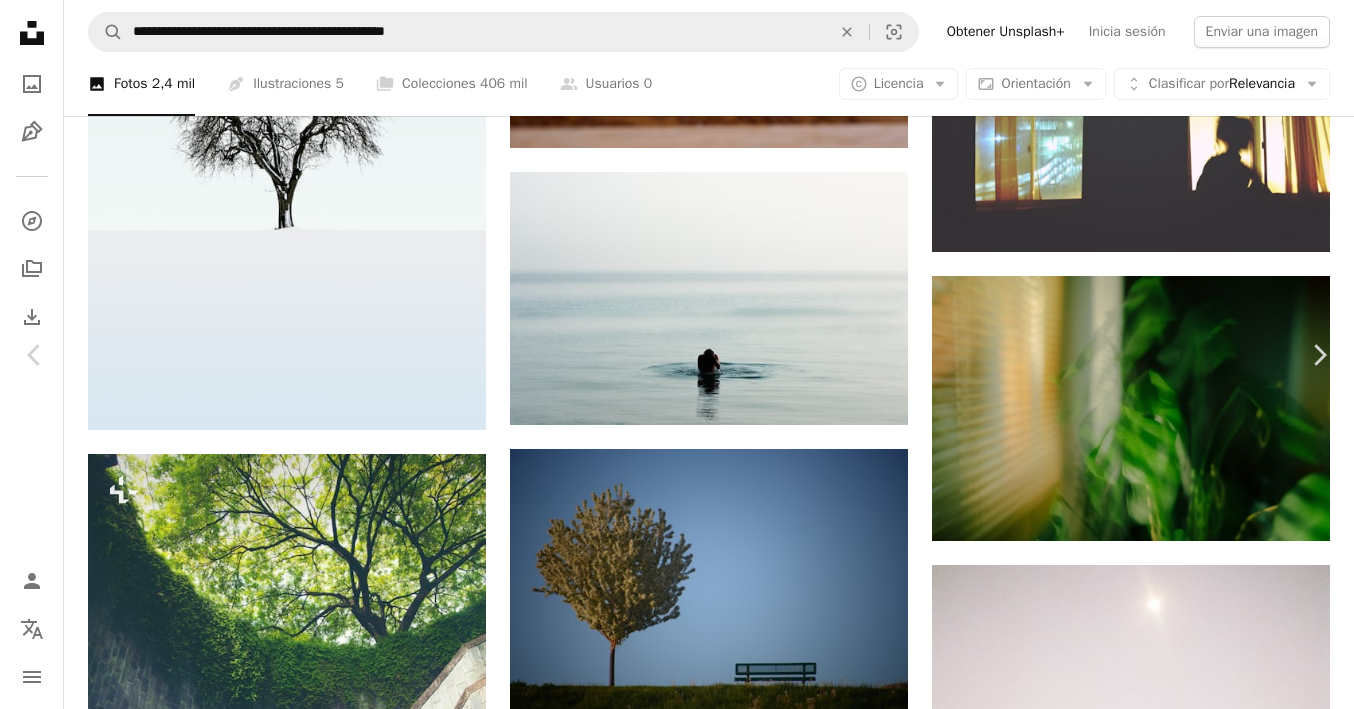 click on "Descargar gratis" at bounding box center [1148, 3393] 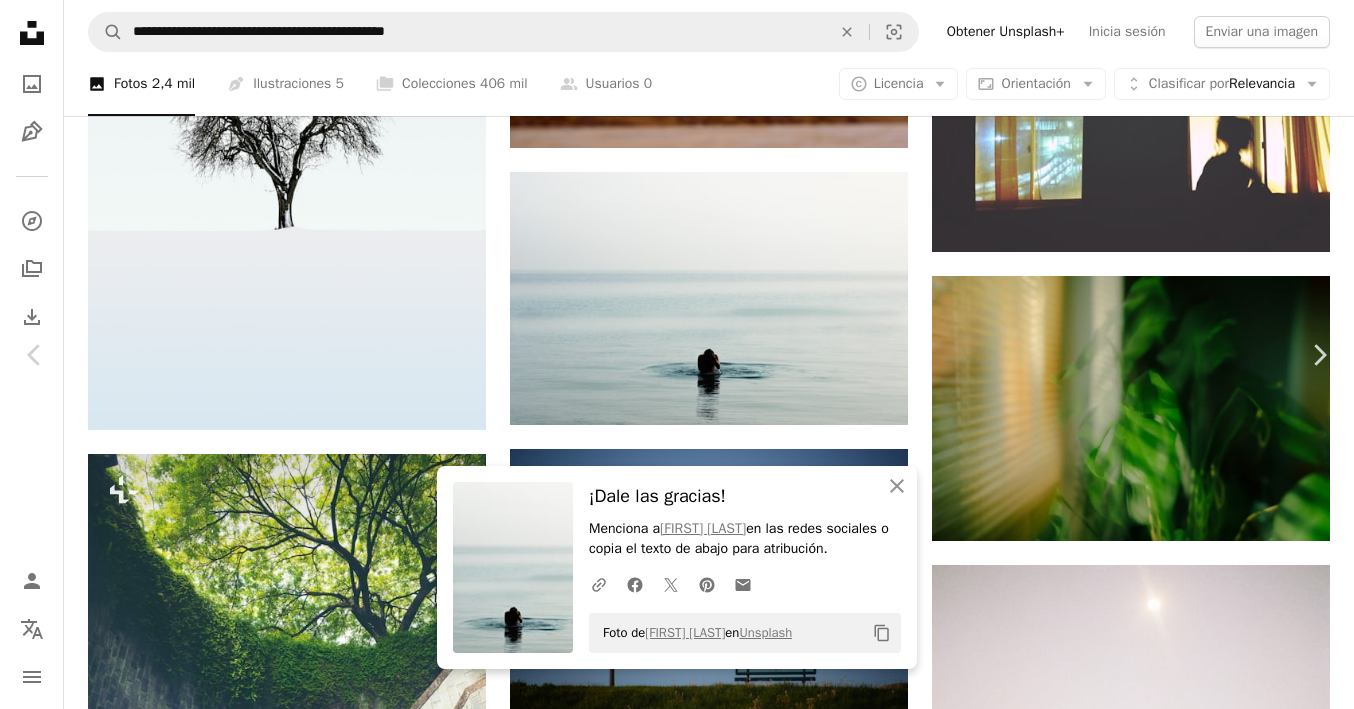 click on "An X shape" at bounding box center (20, 20) 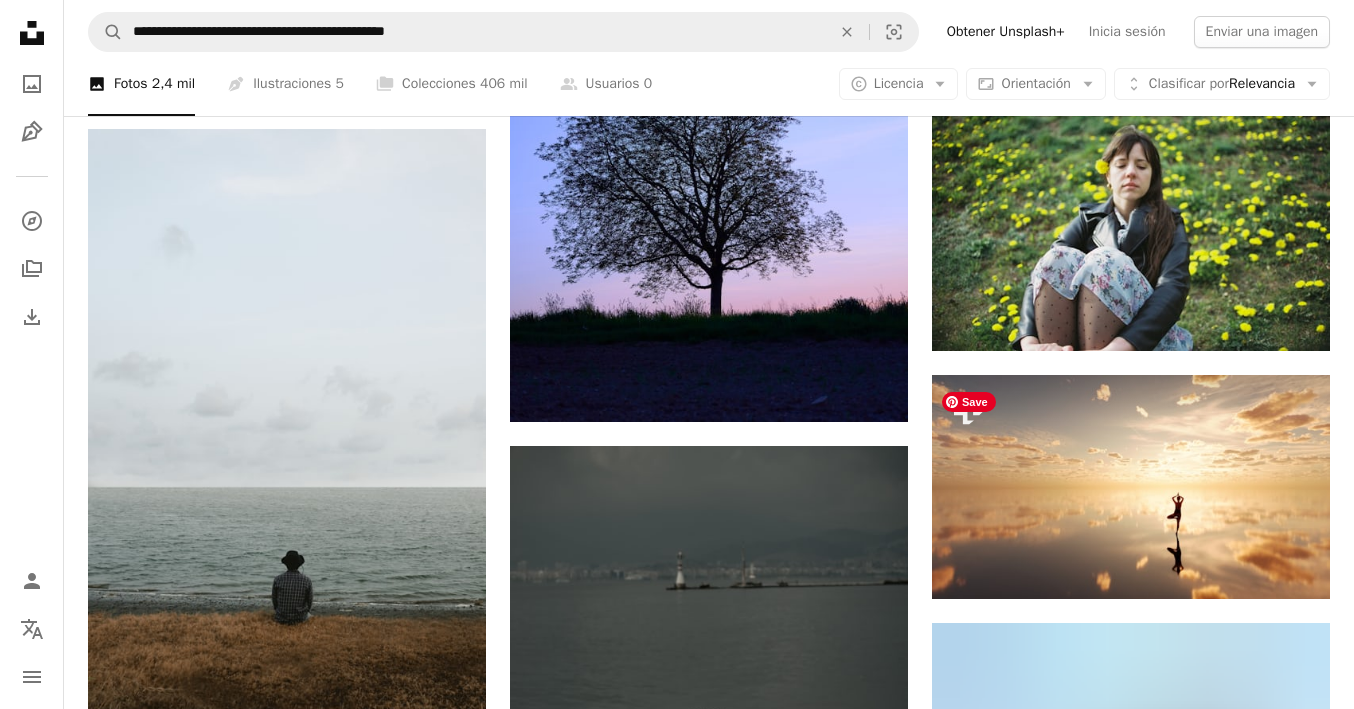 scroll, scrollTop: 74115, scrollLeft: 0, axis: vertical 